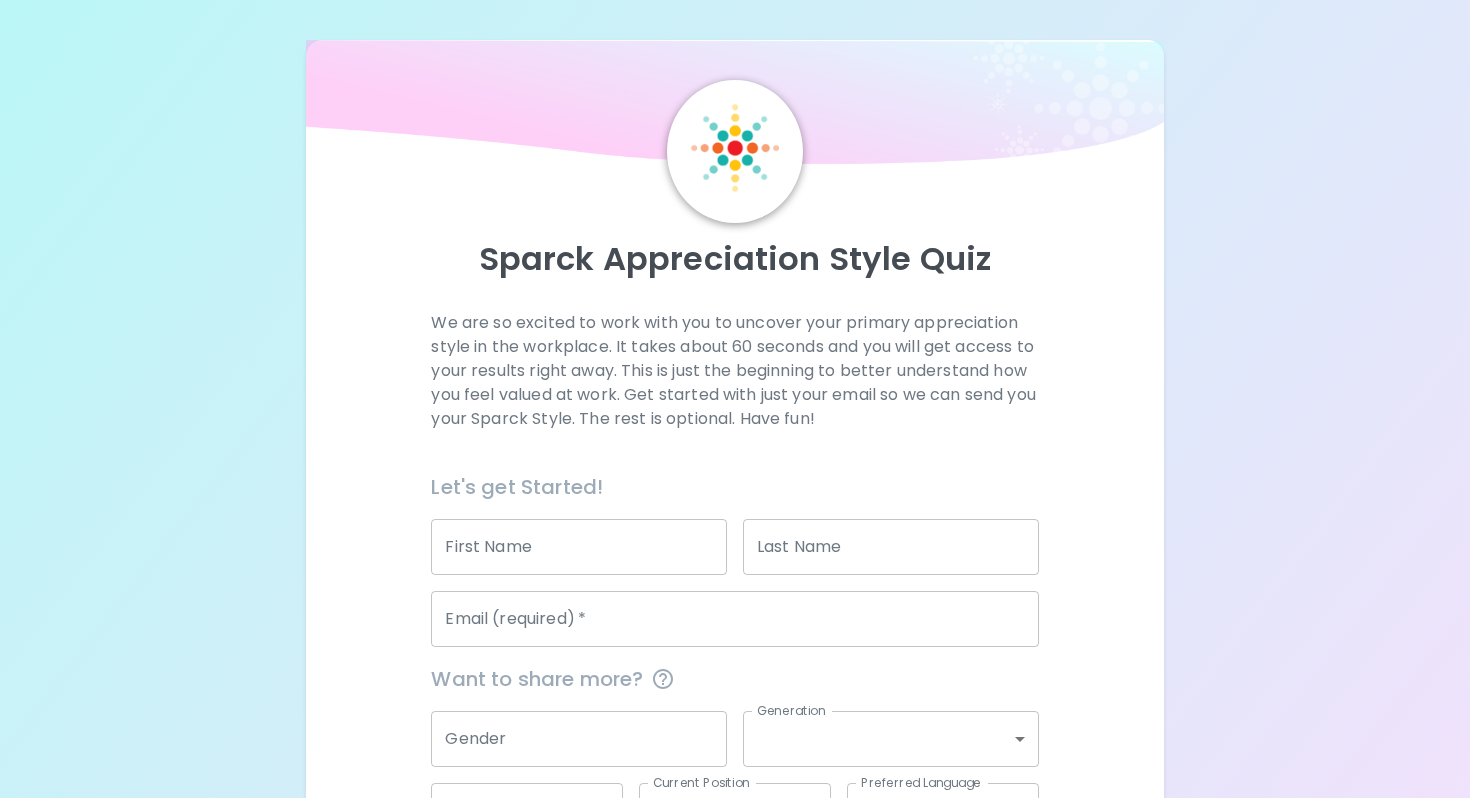 scroll, scrollTop: 155, scrollLeft: 0, axis: vertical 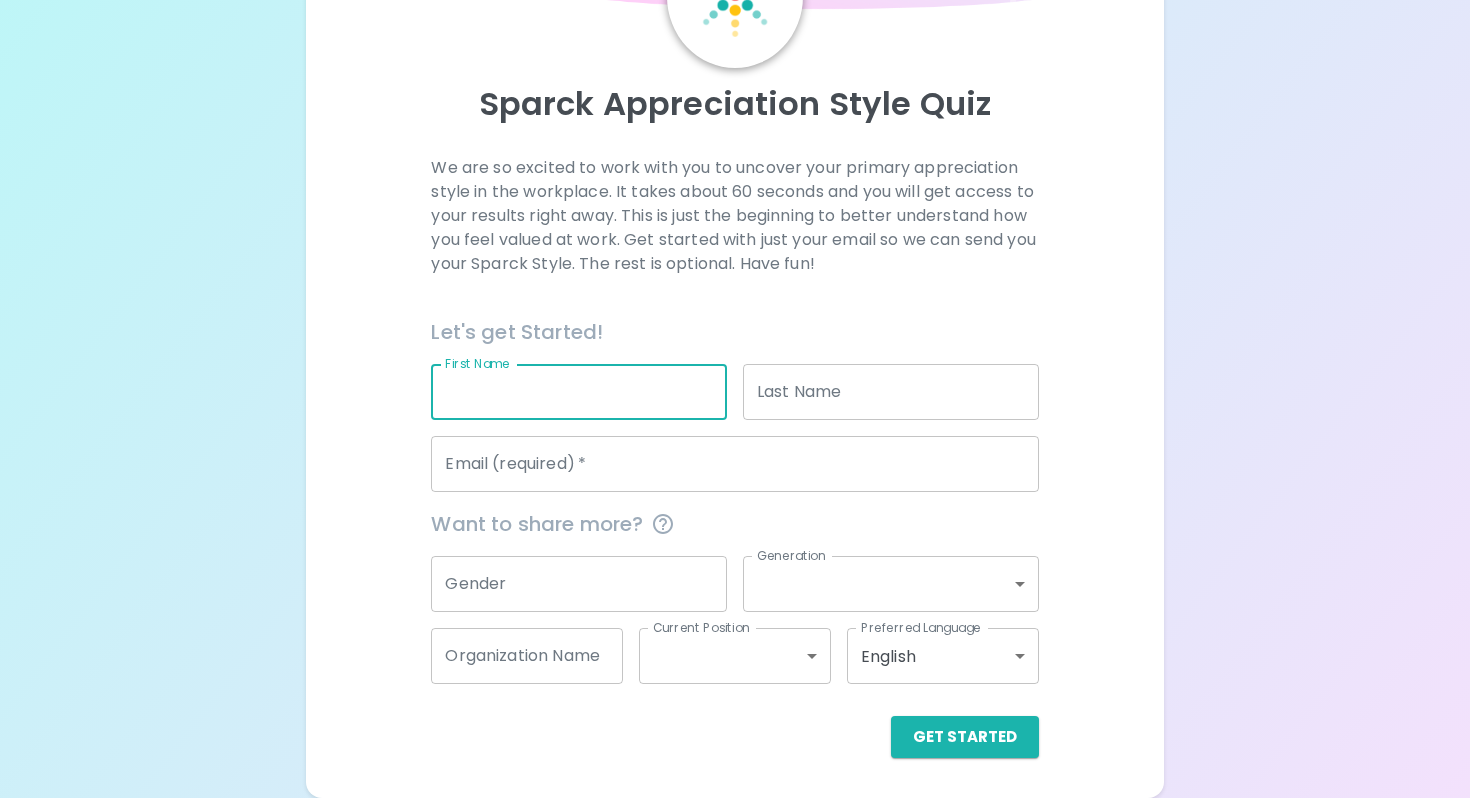 click on "First Name" at bounding box center (579, 392) 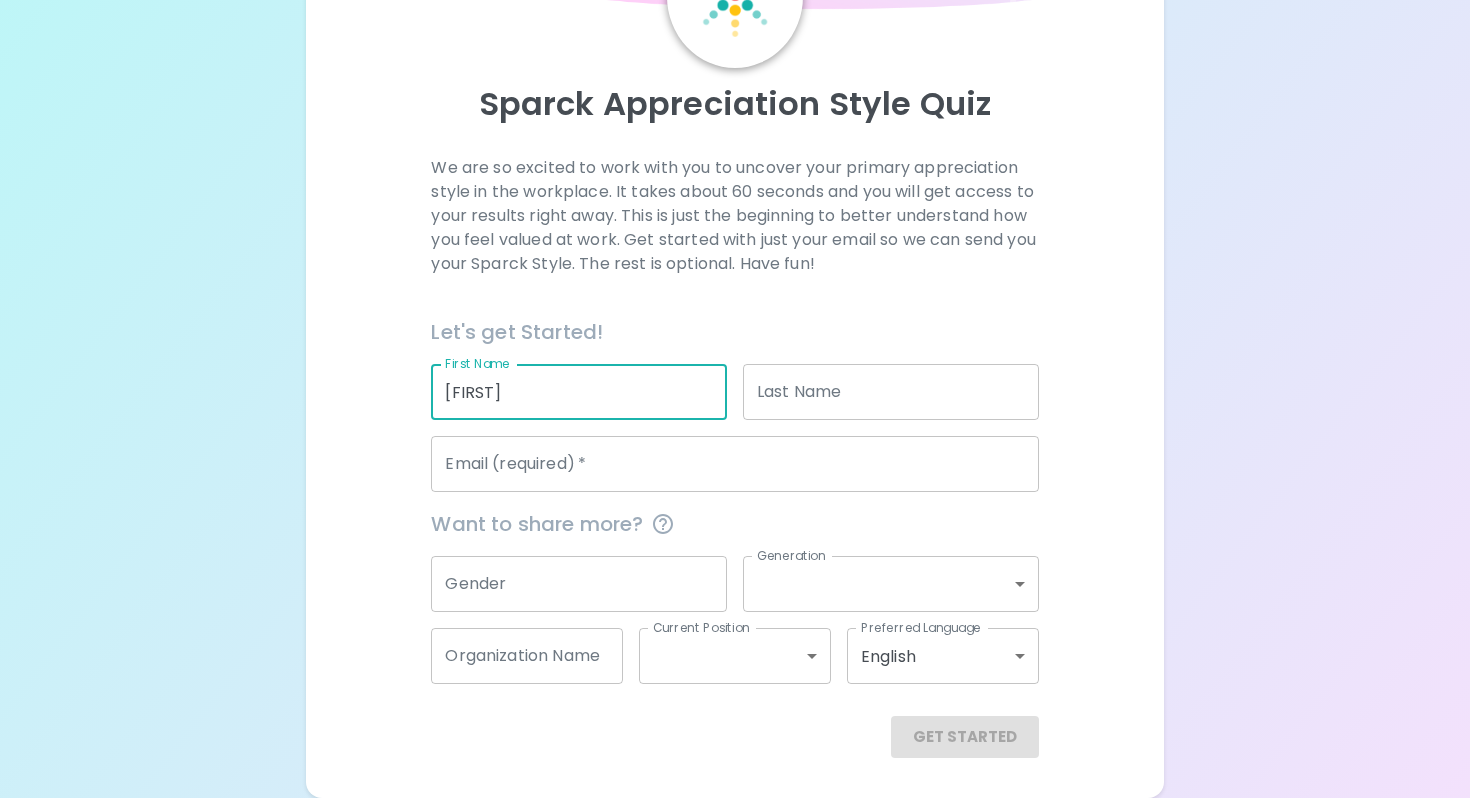 type on "[FIRST]" 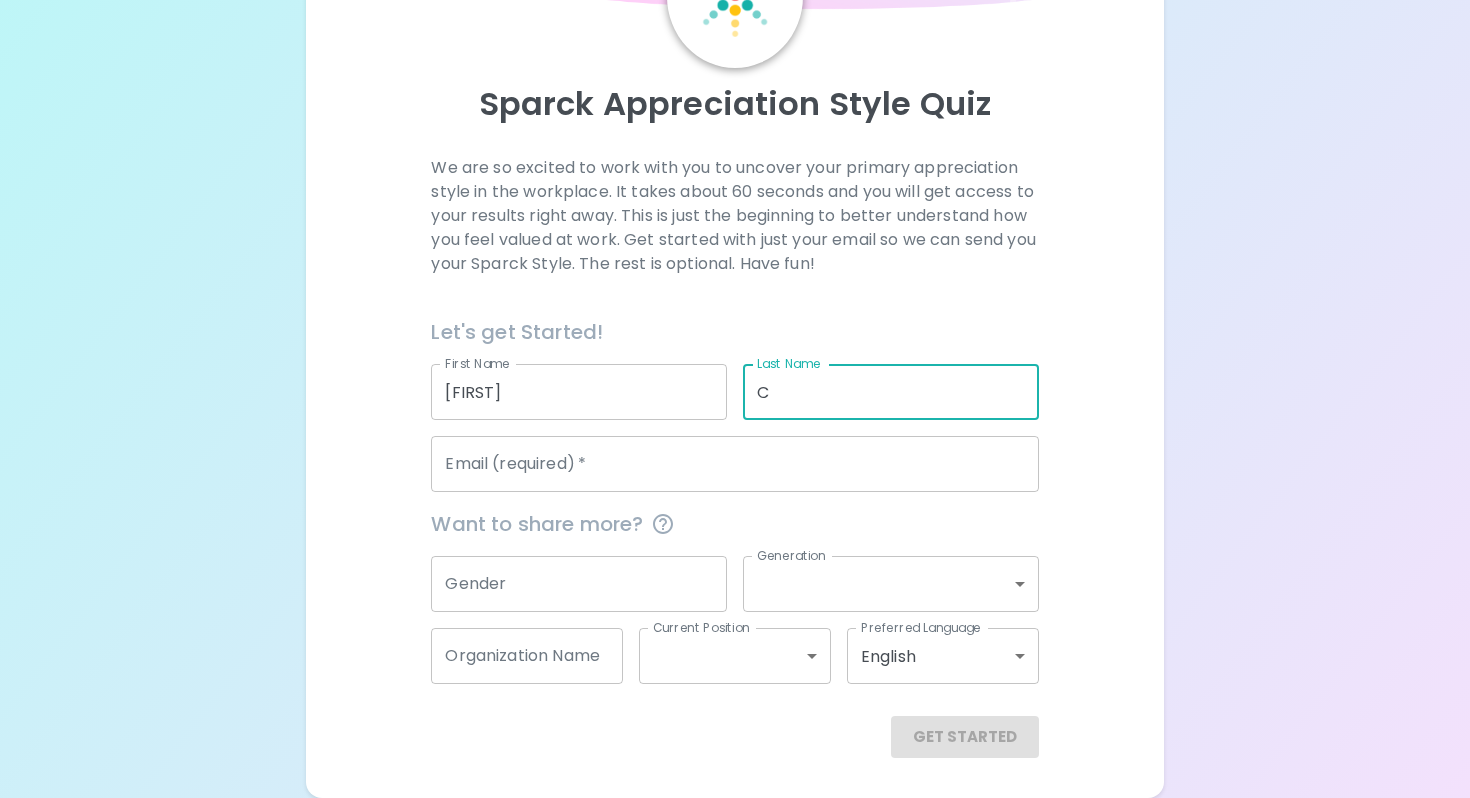 type on "Cl" 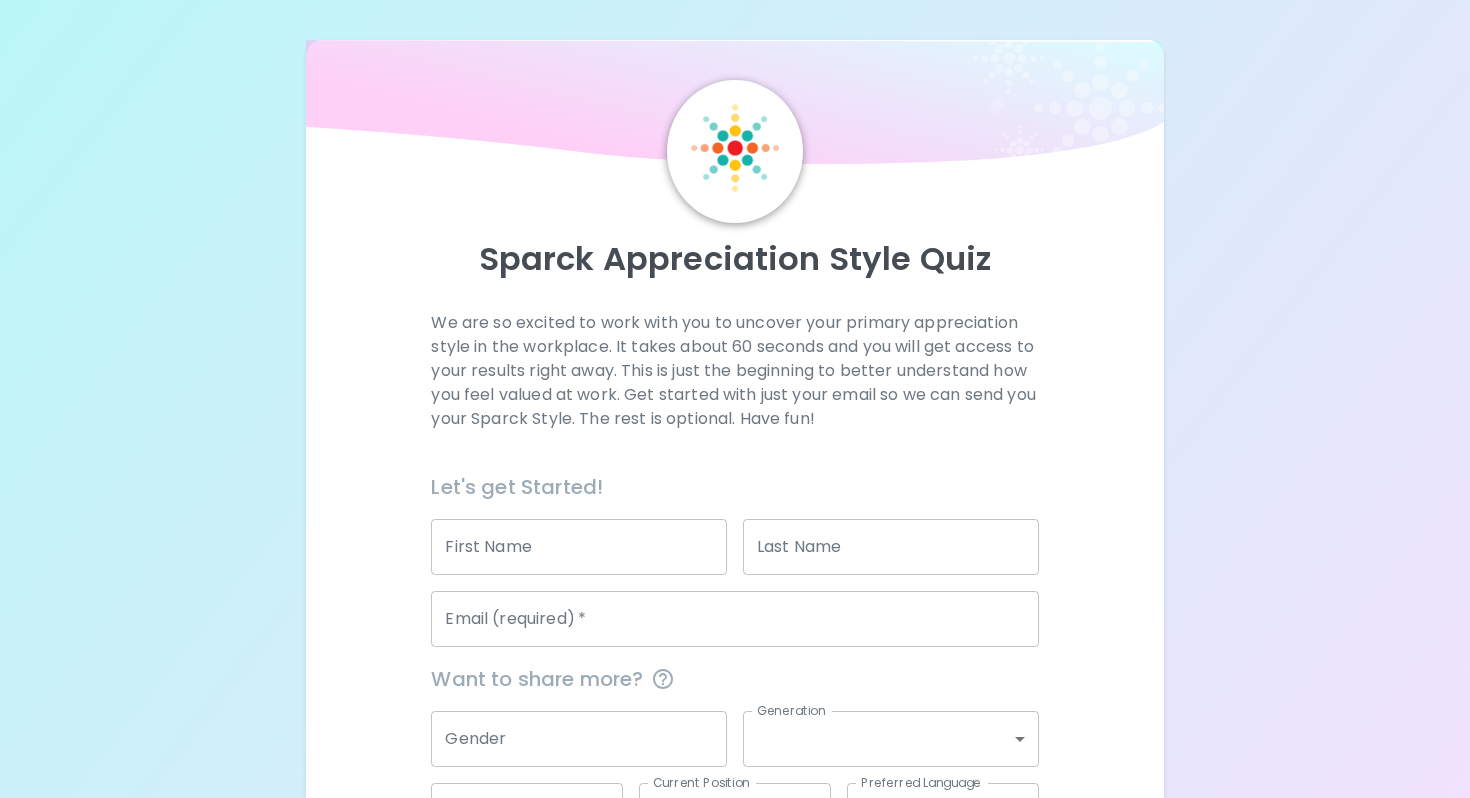 scroll, scrollTop: 0, scrollLeft: 0, axis: both 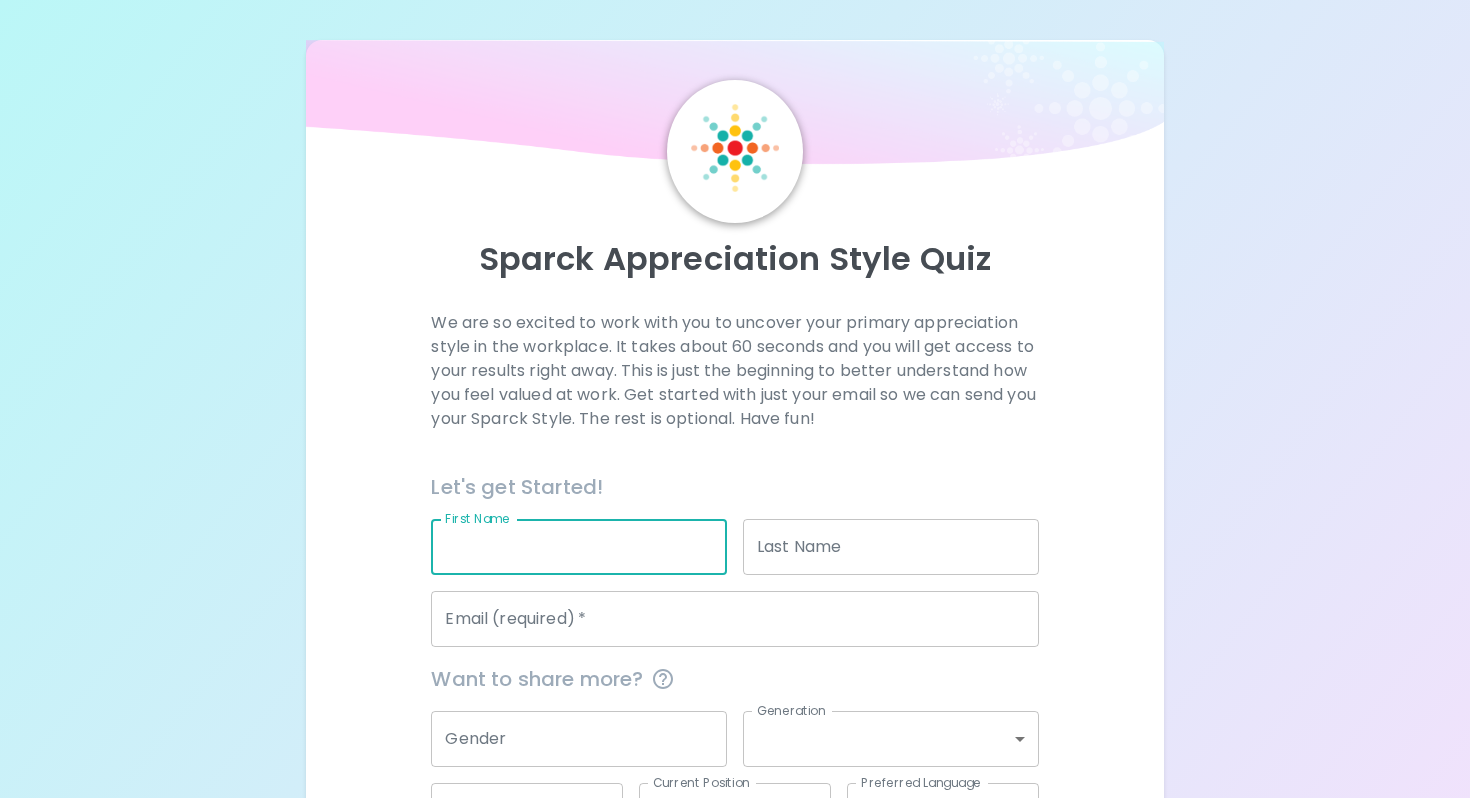 click on "First Name" at bounding box center [579, 547] 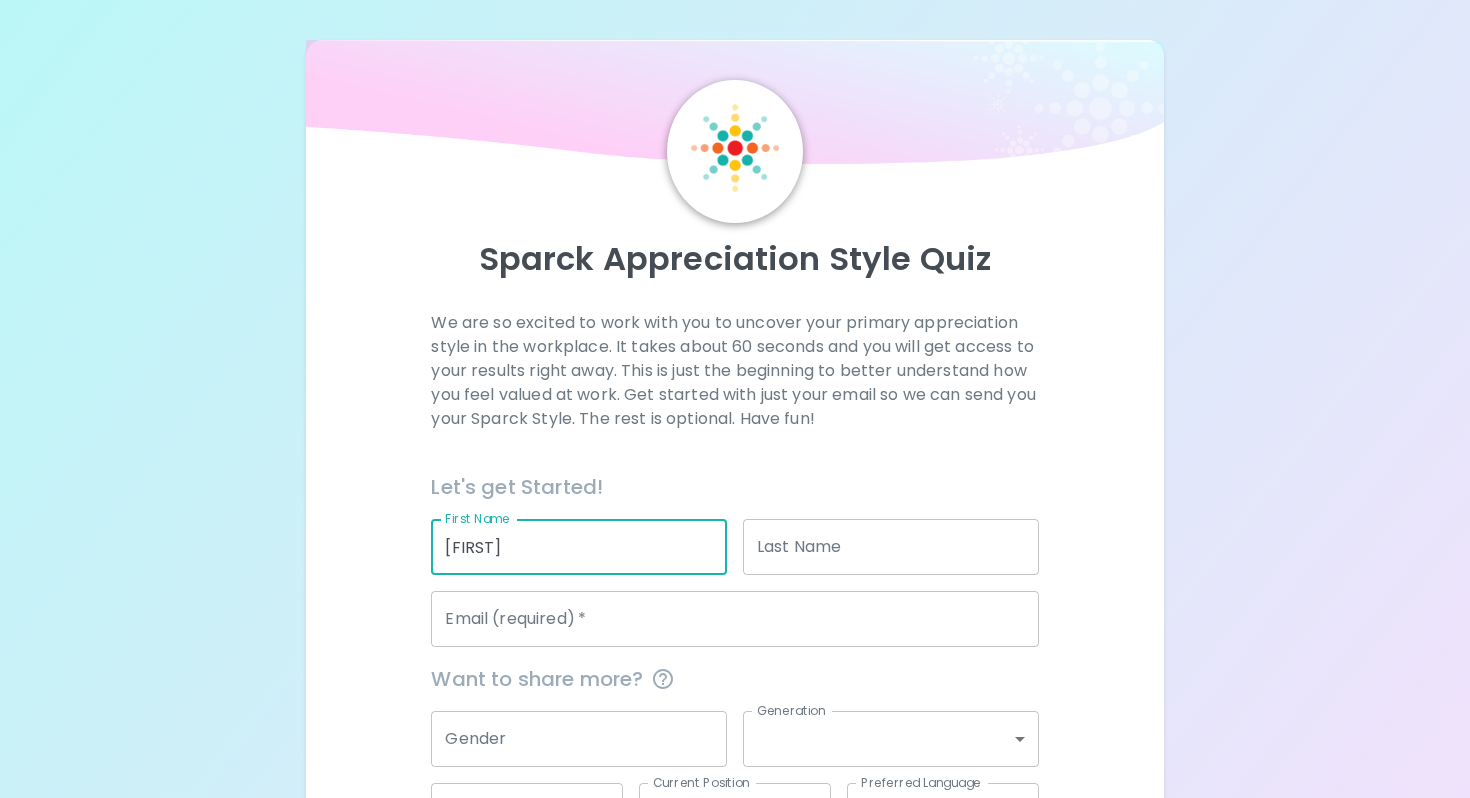 type on "[FIRST]" 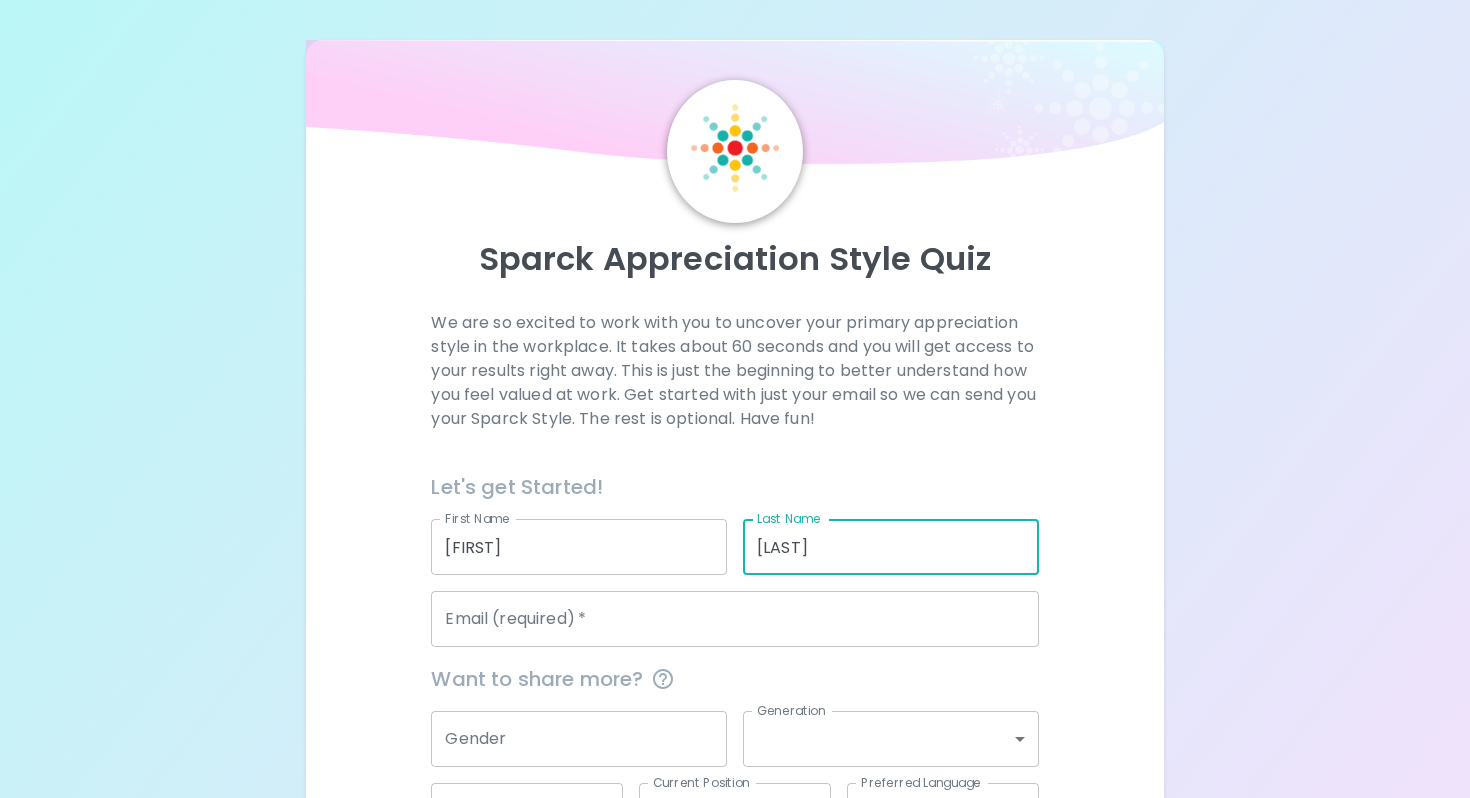 type on "[LAST]" 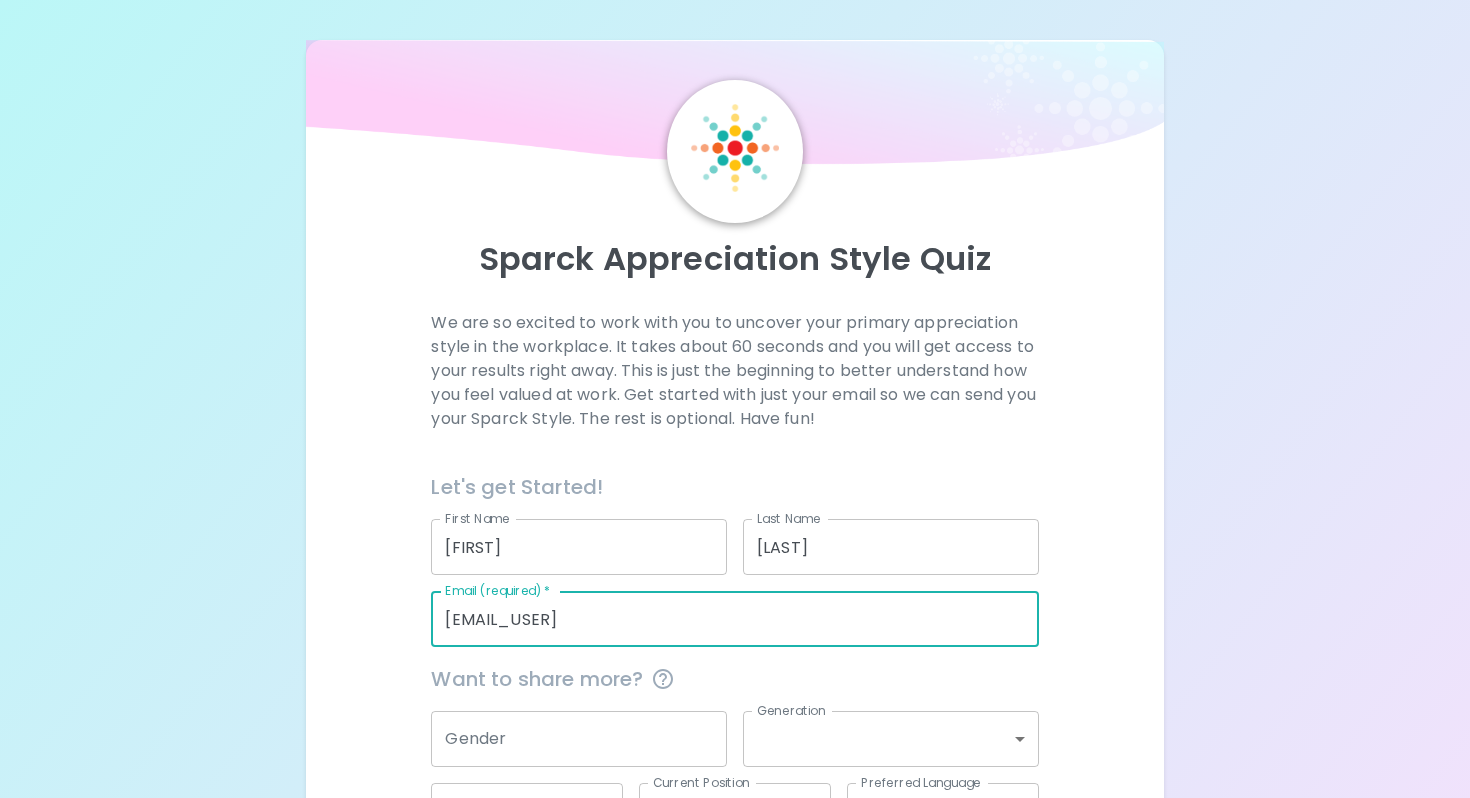 type on "[EMAIL]" 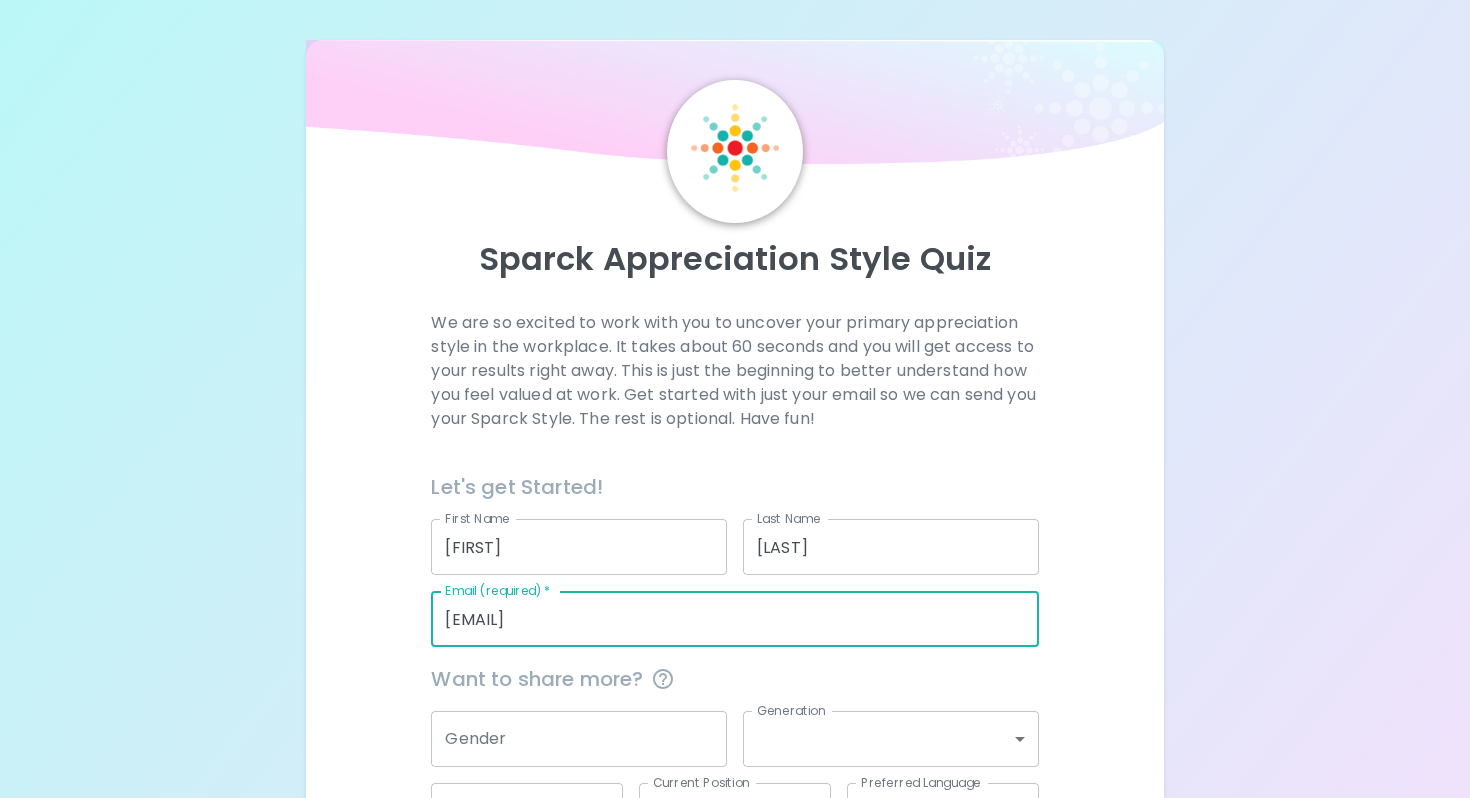 scroll, scrollTop: 155, scrollLeft: 0, axis: vertical 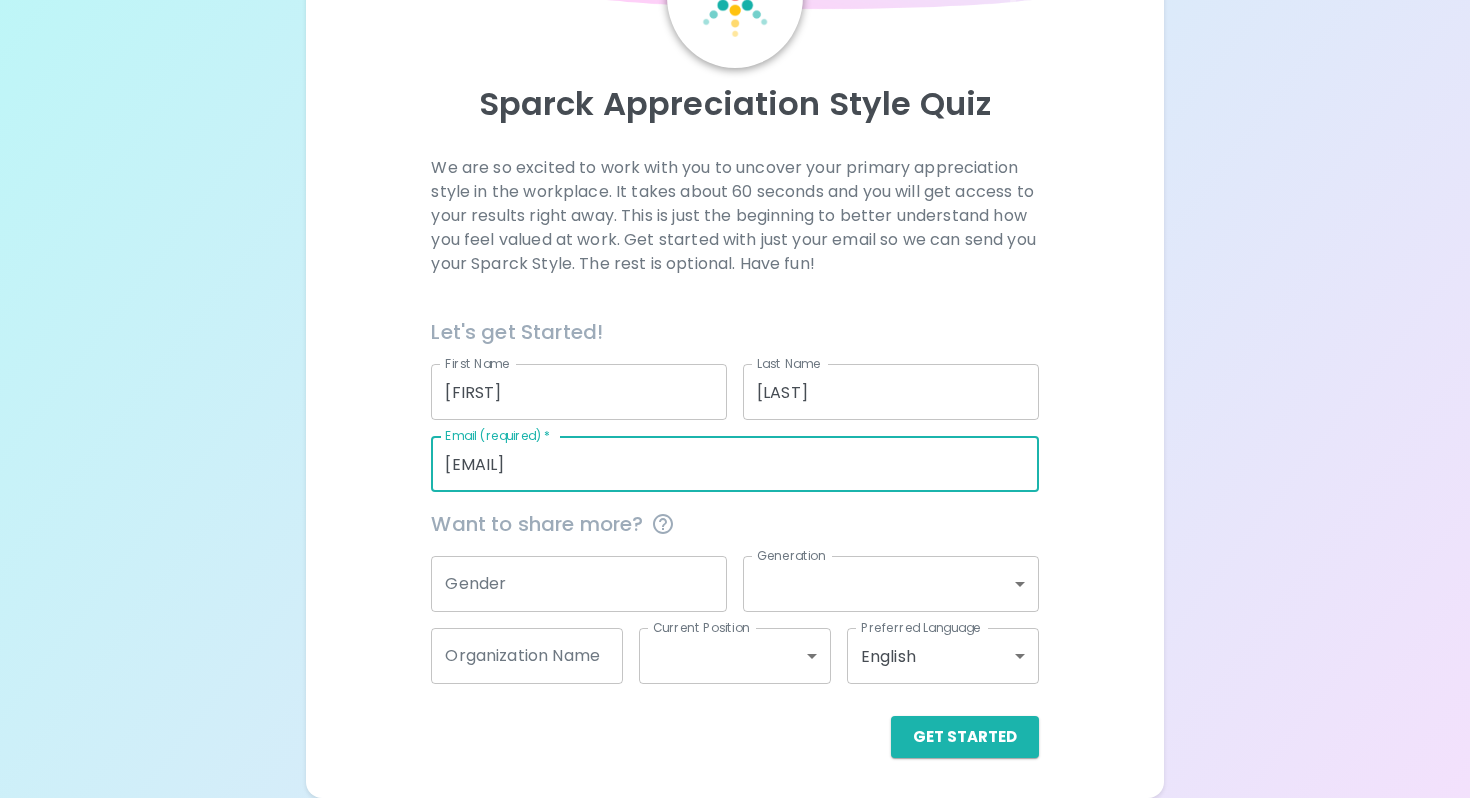click on "Gender" at bounding box center [579, 584] 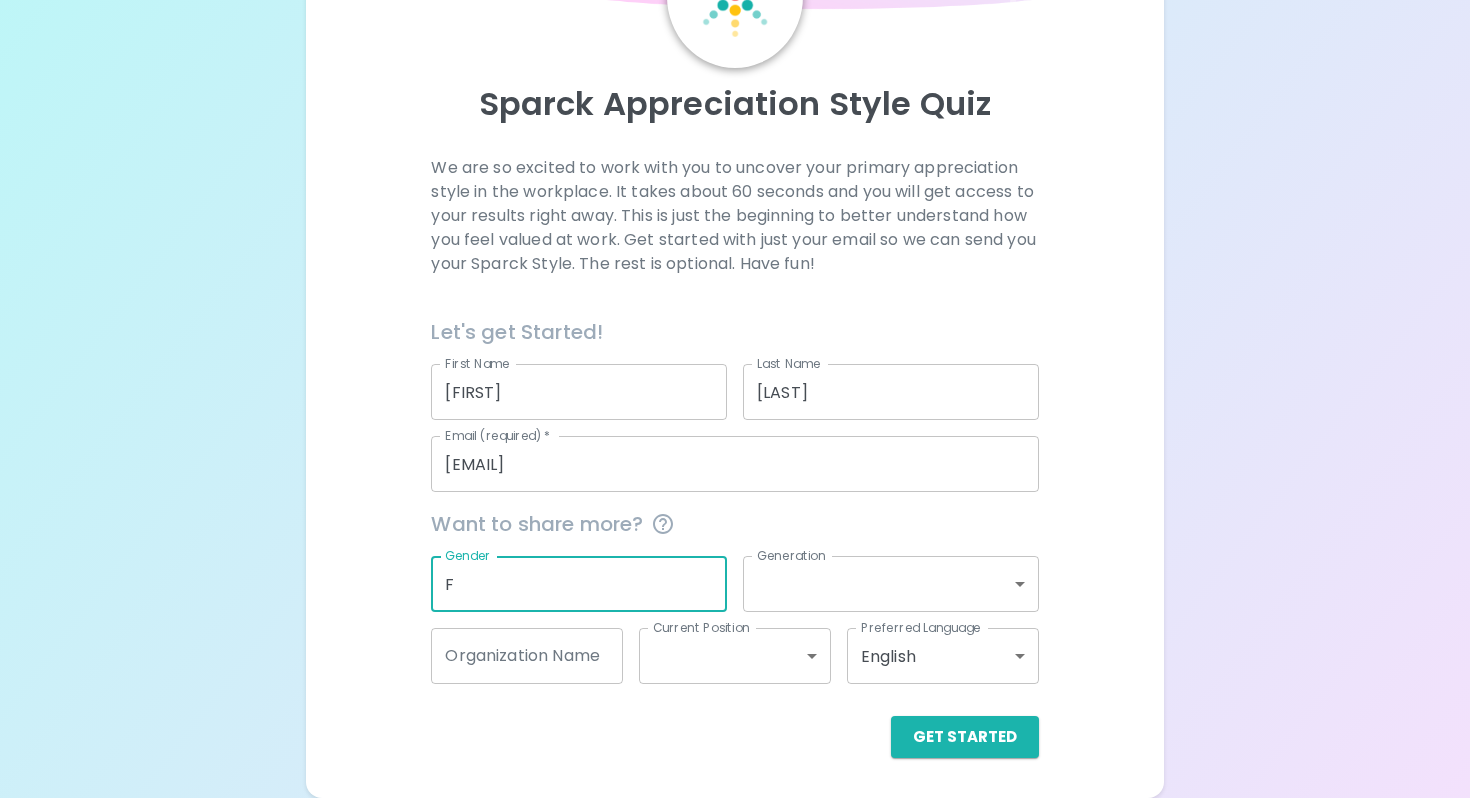 type on "Female" 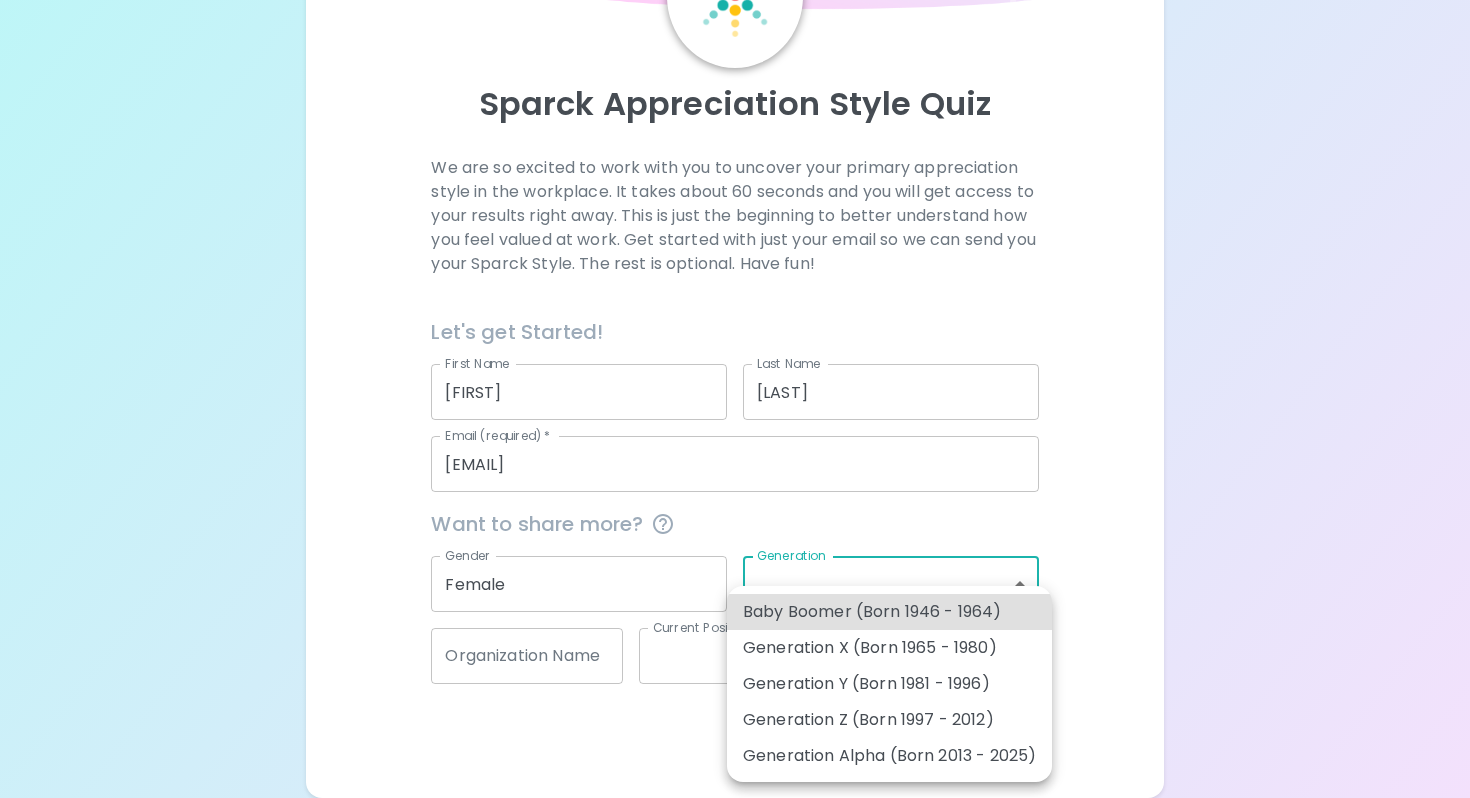 click on "Sparck Appreciation Style Quiz We are so excited to work with you to uncover your primary appreciation style in the workplace. It takes about 60 seconds and you will get access to your results right away. This is just the beginning to better understand how you feel valued at work. Get started with just your email so we can send you your Sparck Style. The rest is optional. Have fun! Let's get Started! First Name [FIRST] First Name Last Name [LAST] Last Name Email (required)   * [EMAIL] Email (required)   * Want to share more? Gender Female Gender Generation ​ Generation Organization Name Organization Name Current Position ​ Current Position Preferred Language English en Preferred Language Get Started   English Español العربية‏ Português Baby Boomer (Born 1946 - 1964) Generation X (Born 1965 - 1980) Generation Y (Born 1981 - 1996) Generation Z (Born 1997 - 2012) Generation Alpha (Born 2013 - 2025)" at bounding box center [735, 321] 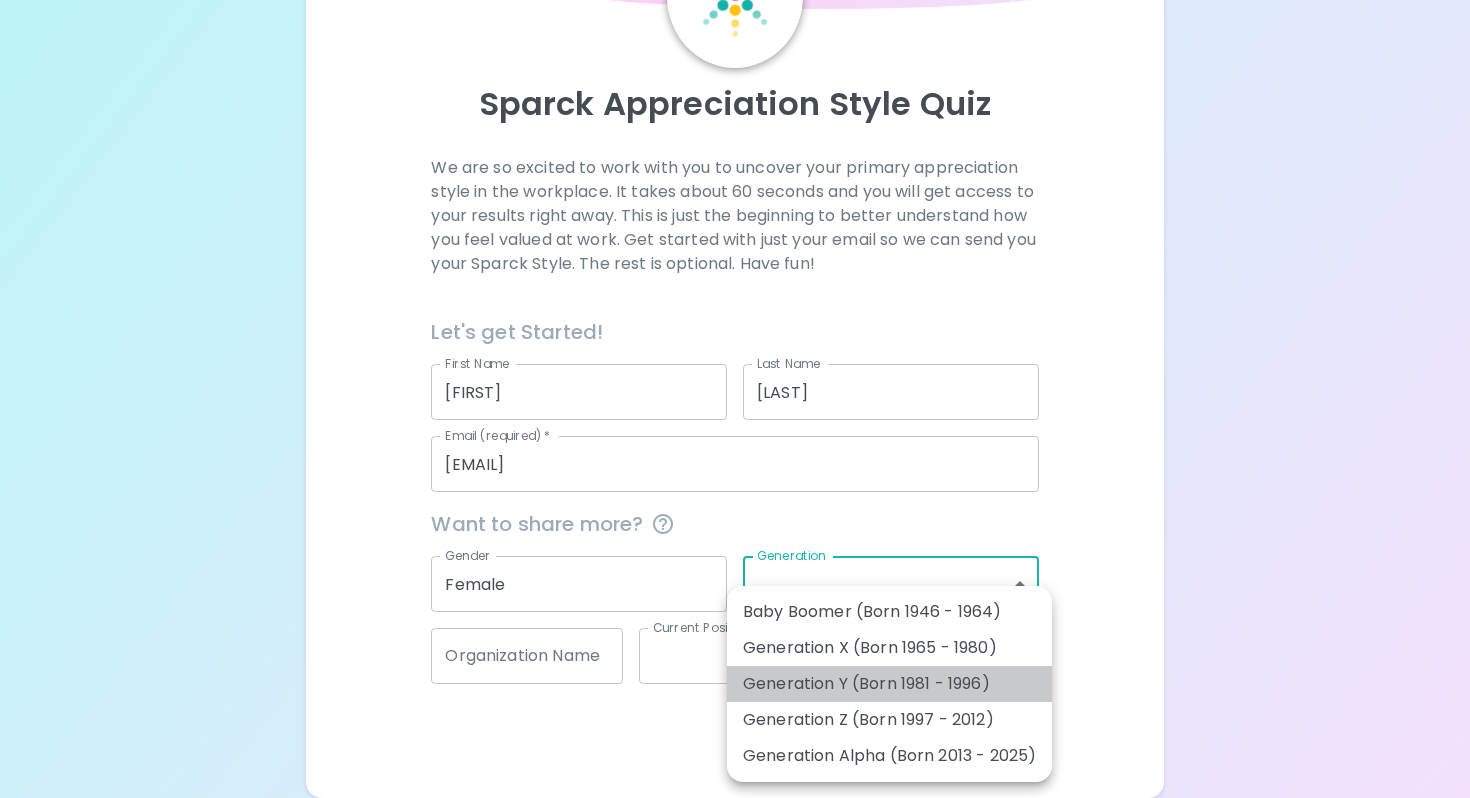 click on "Generation Y (Born 1981 - 1996)" at bounding box center (889, 684) 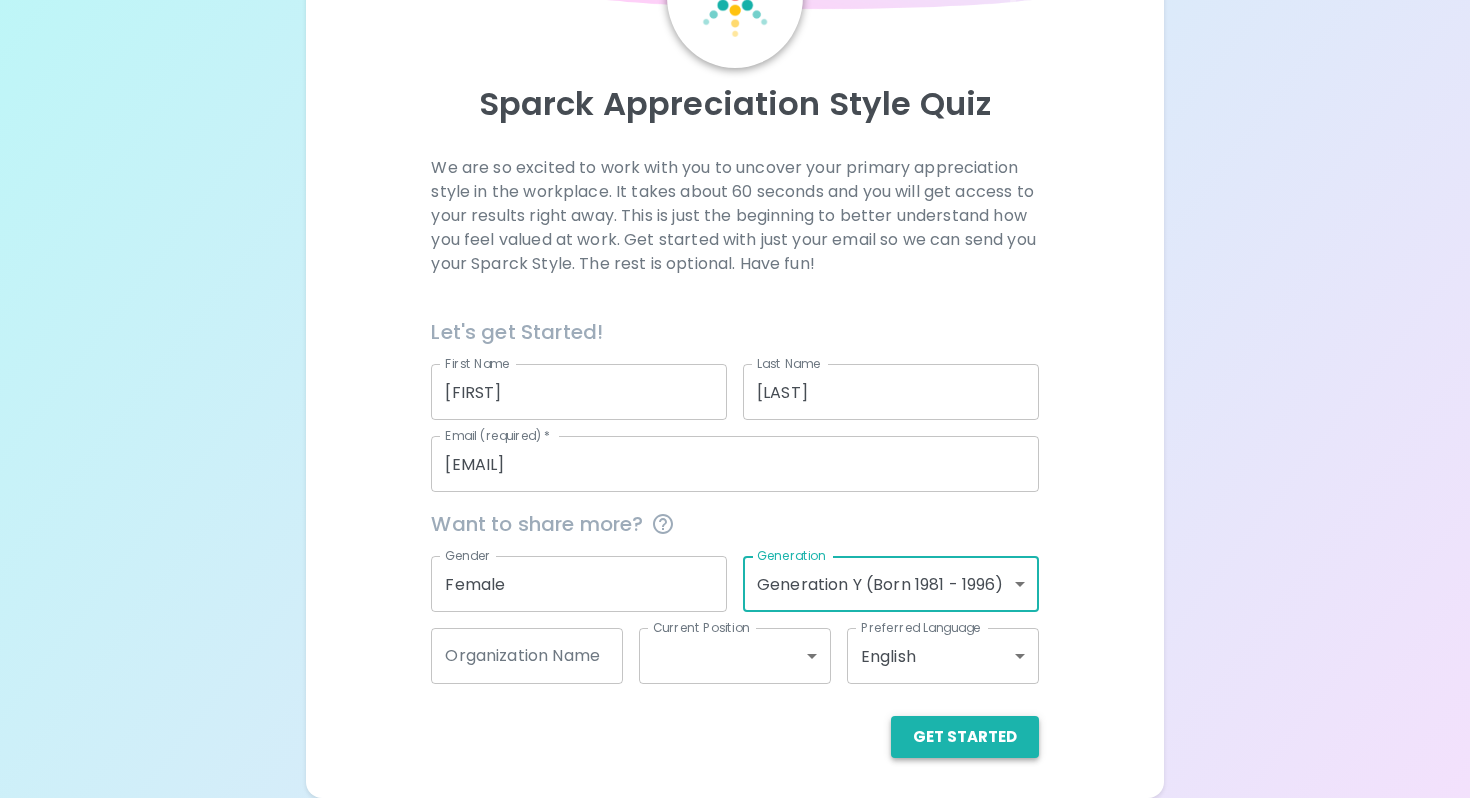 click on "Get Started" at bounding box center (965, 737) 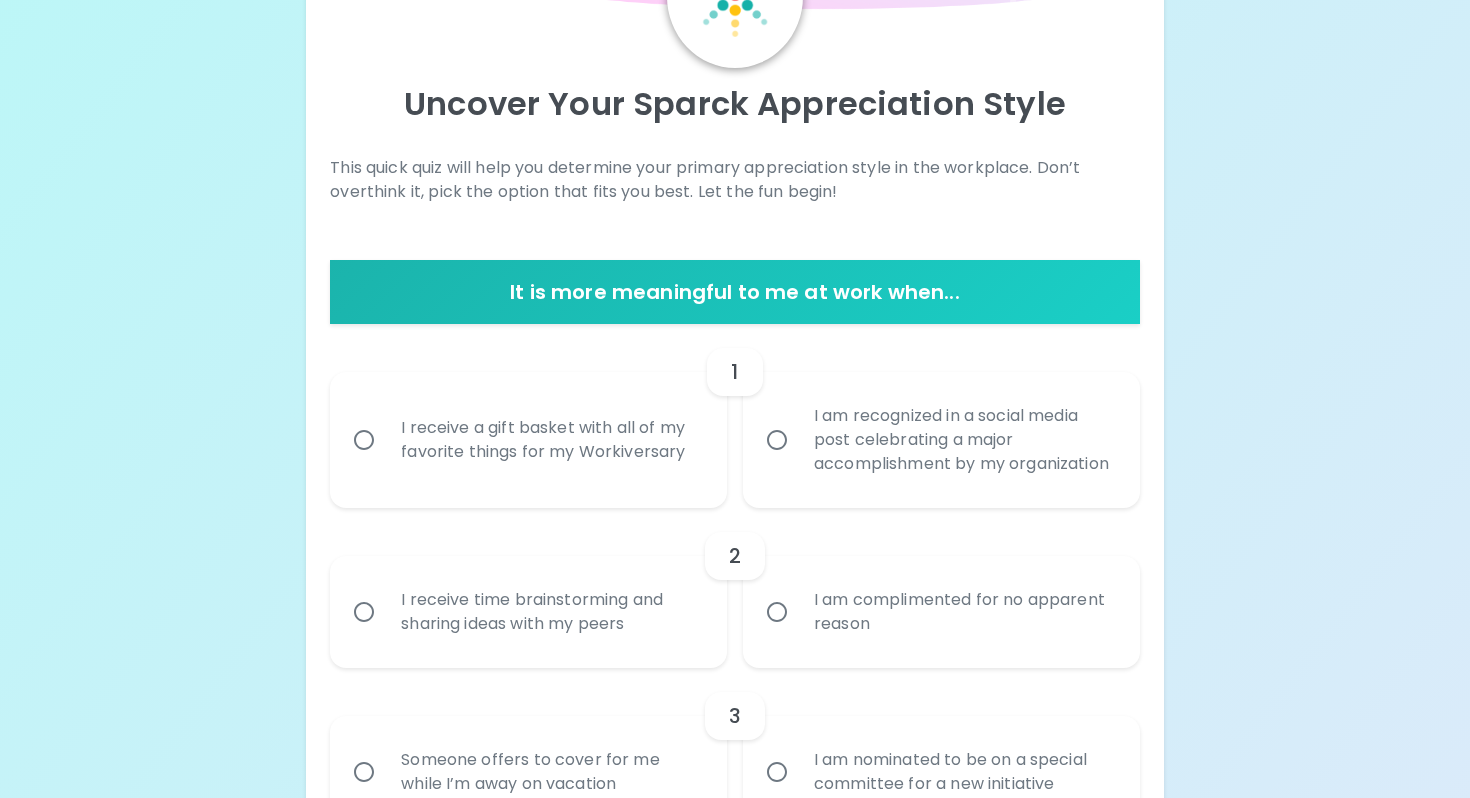 click on "I am recognized in a social media post celebrating a major accomplishment by my organization" at bounding box center (963, 440) 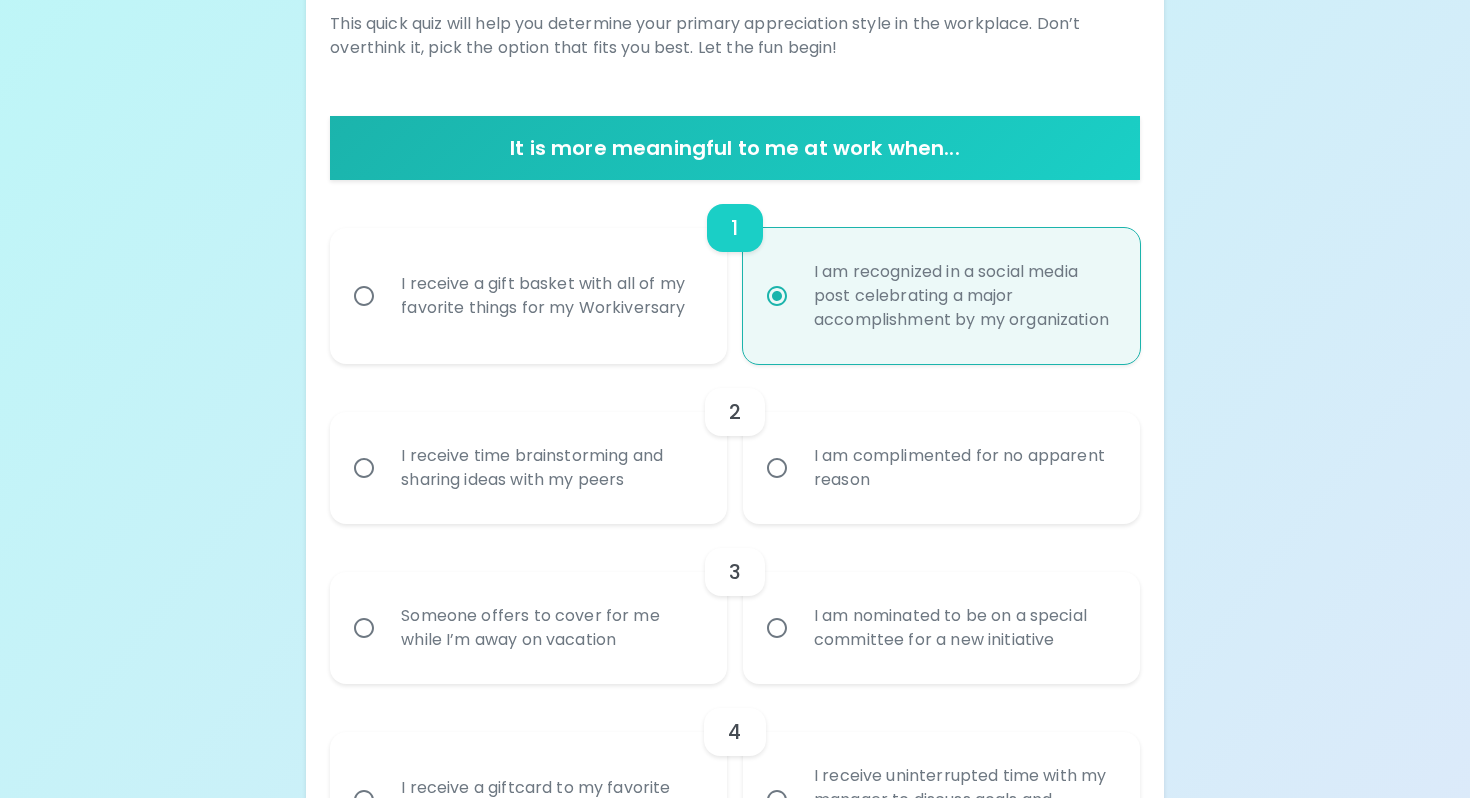 scroll, scrollTop: 315, scrollLeft: 0, axis: vertical 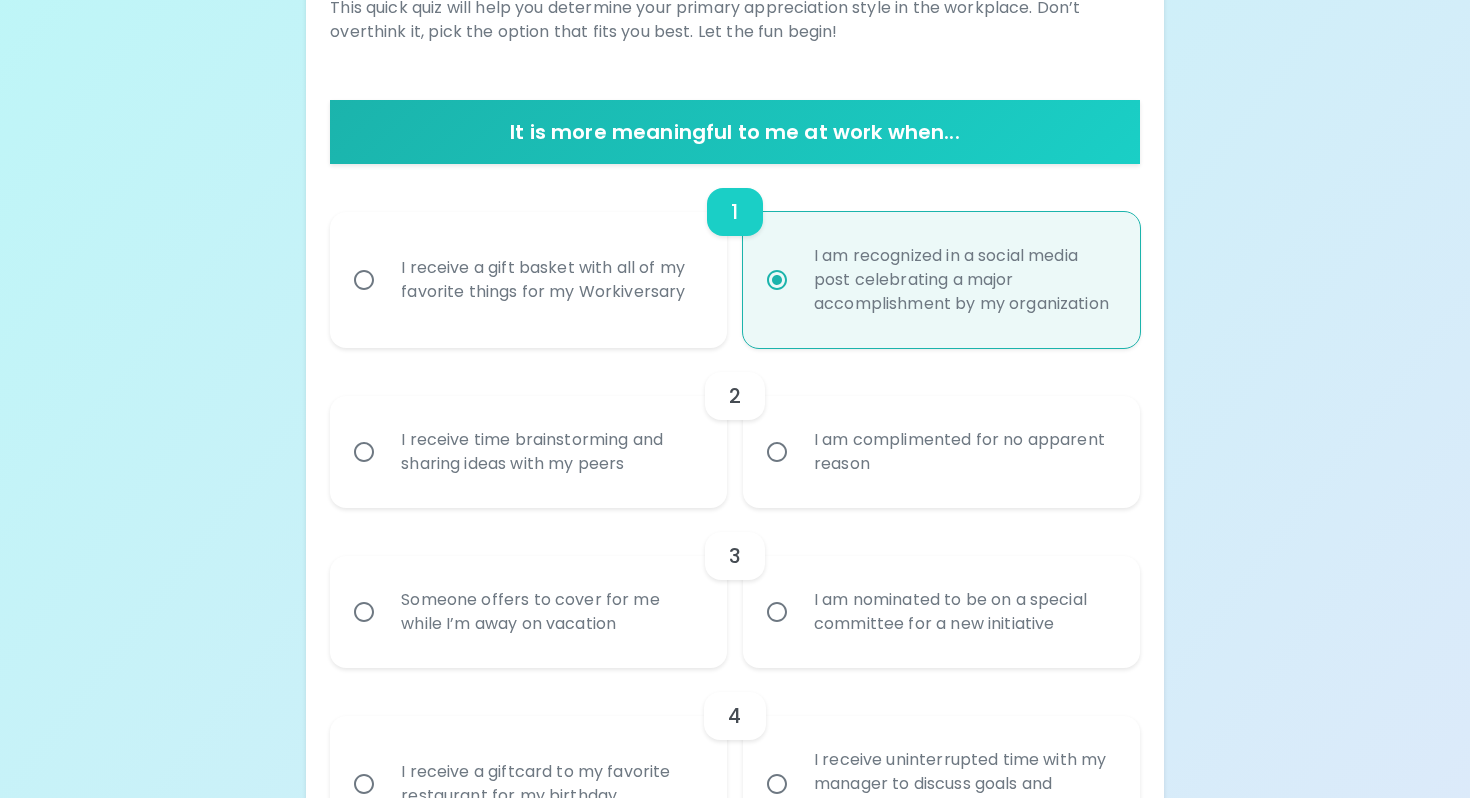click on "I am complimented for no apparent reason" at bounding box center (963, 452) 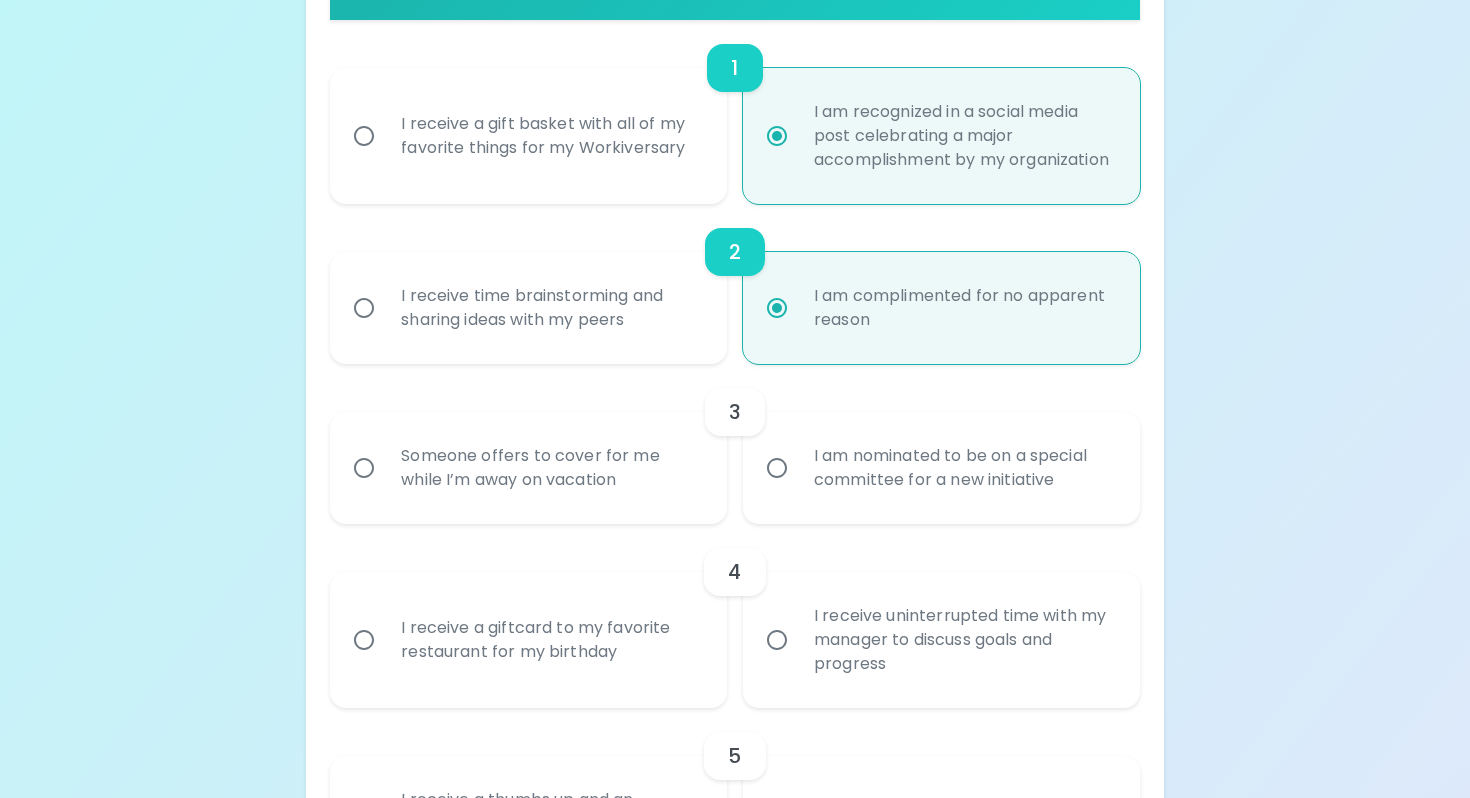 scroll, scrollTop: 475, scrollLeft: 0, axis: vertical 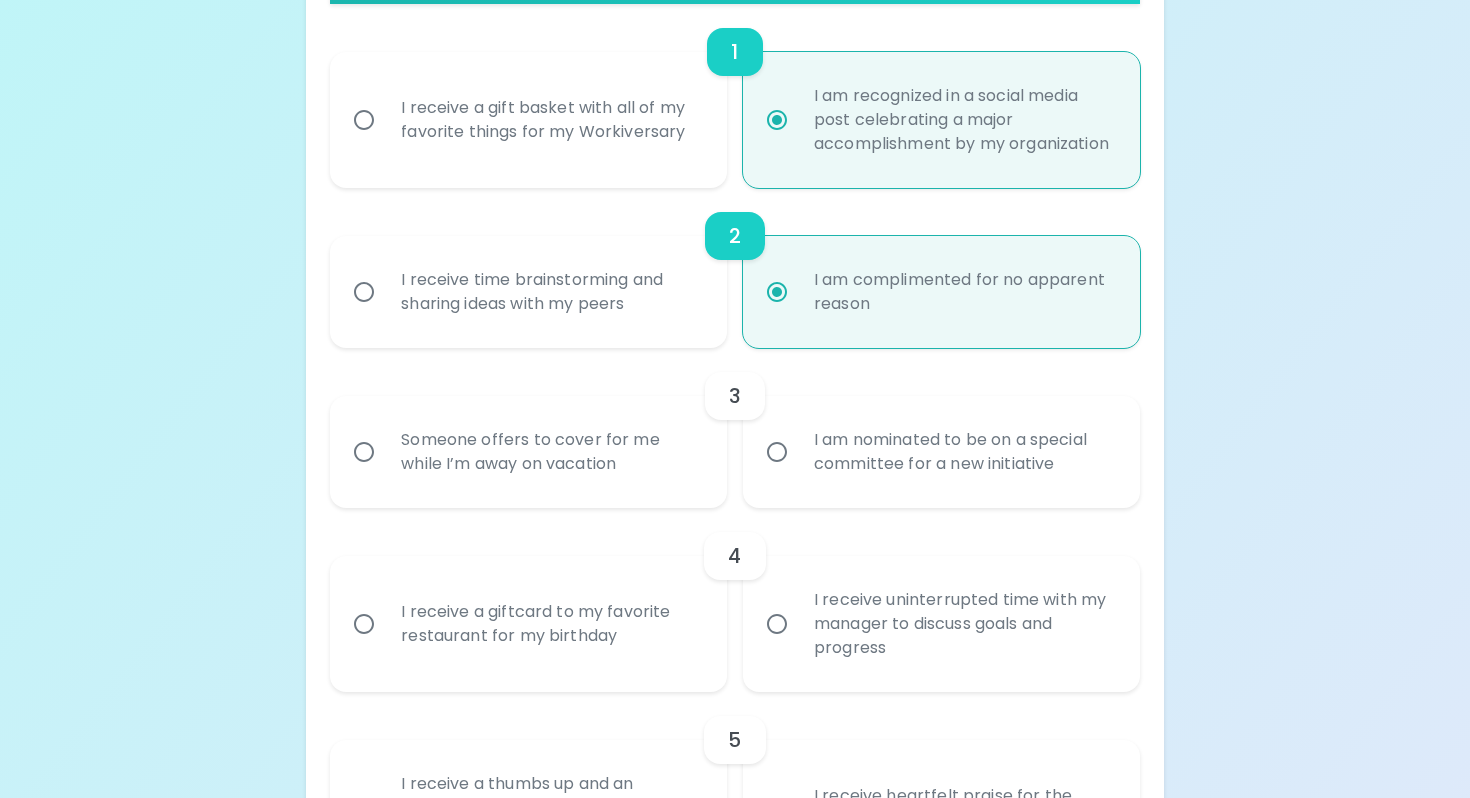 radio on "true" 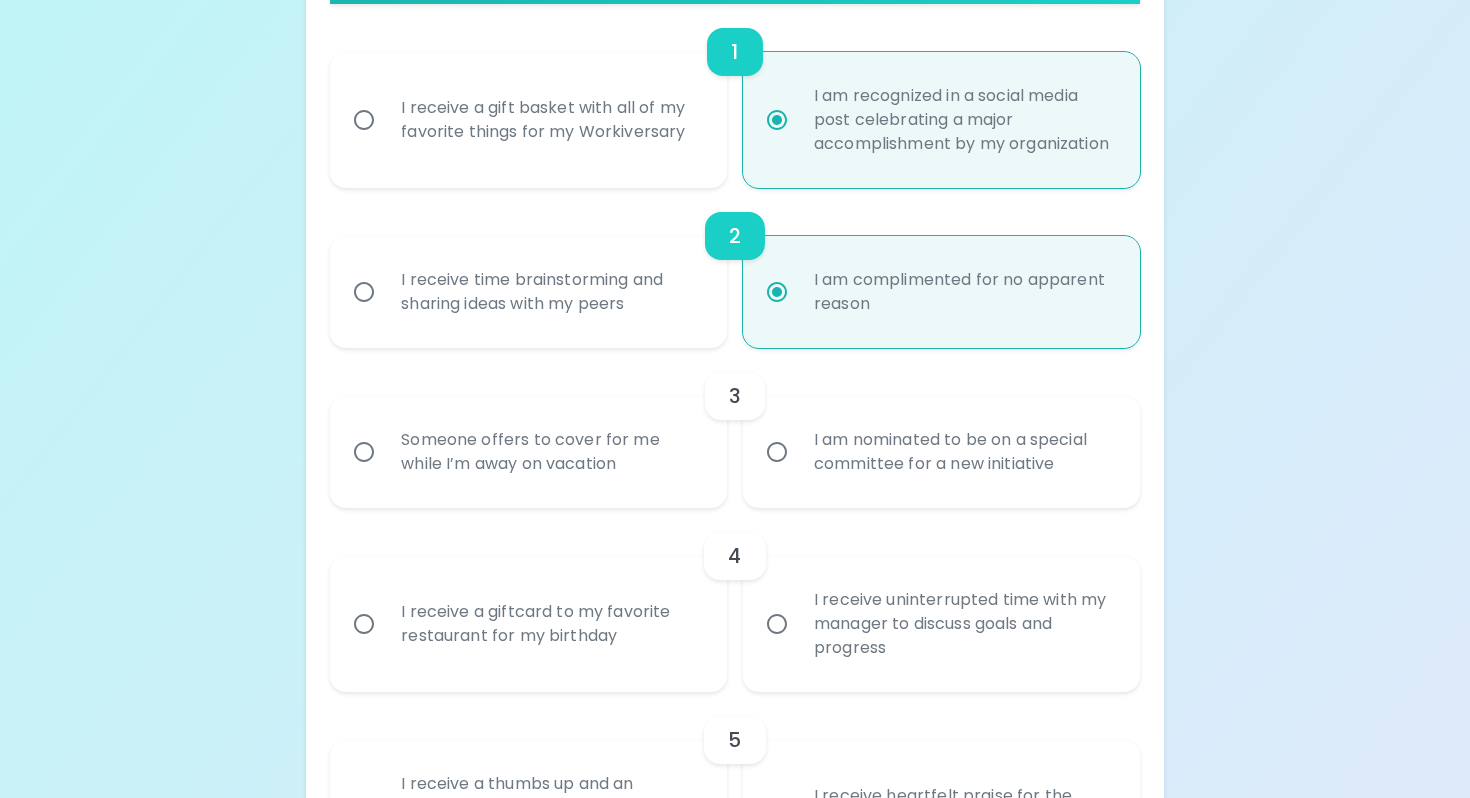 radio on "false" 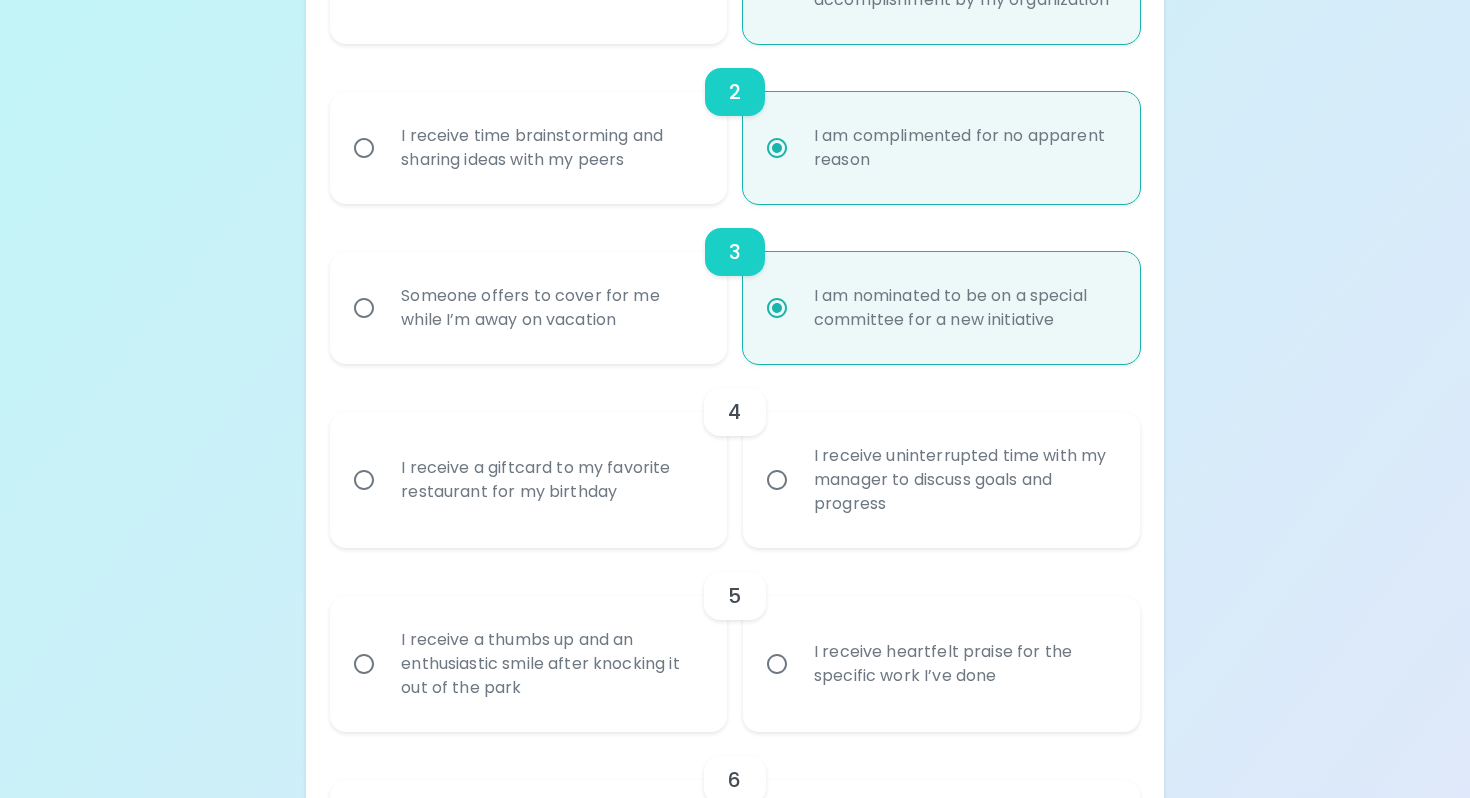 scroll, scrollTop: 635, scrollLeft: 0, axis: vertical 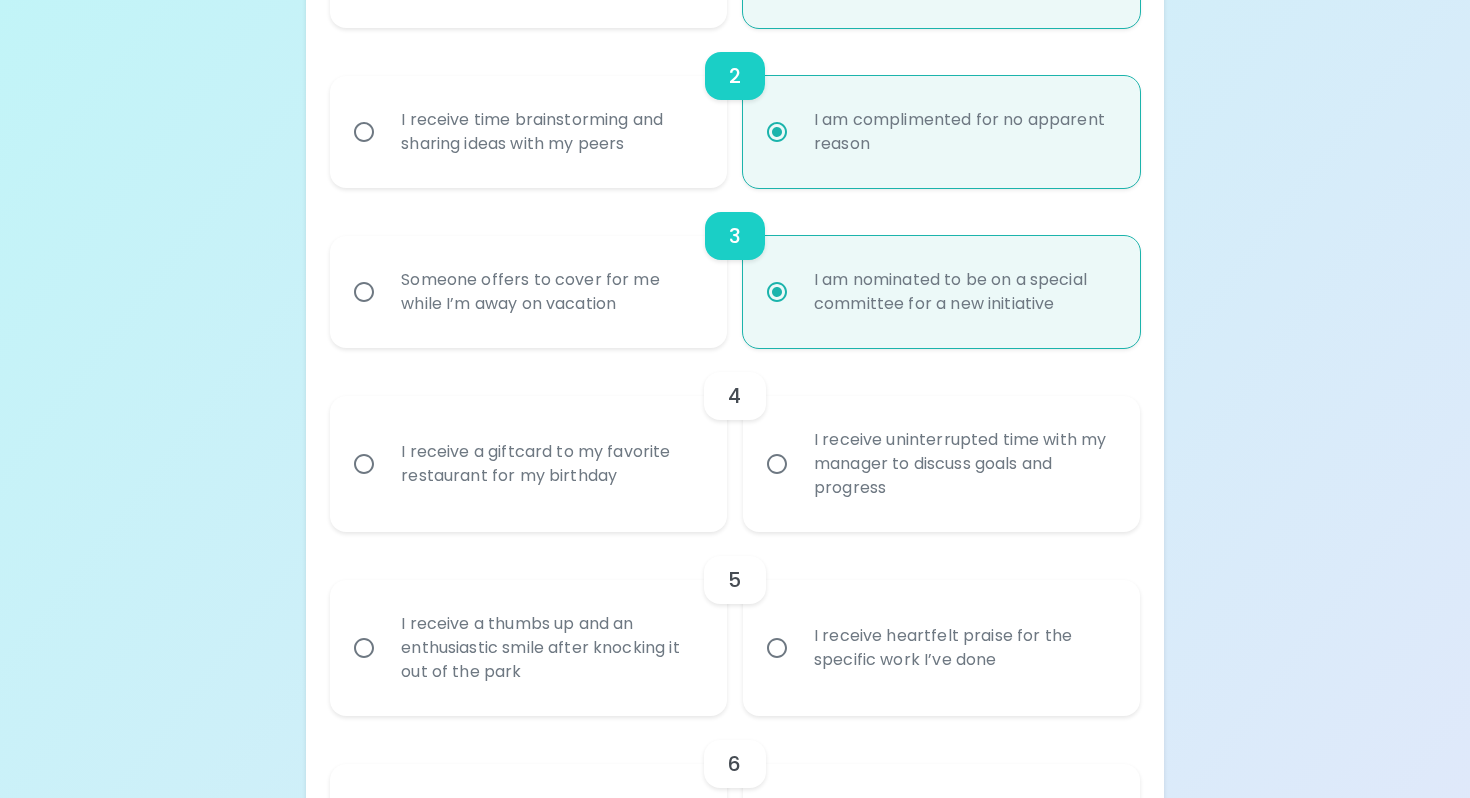 radio on "true" 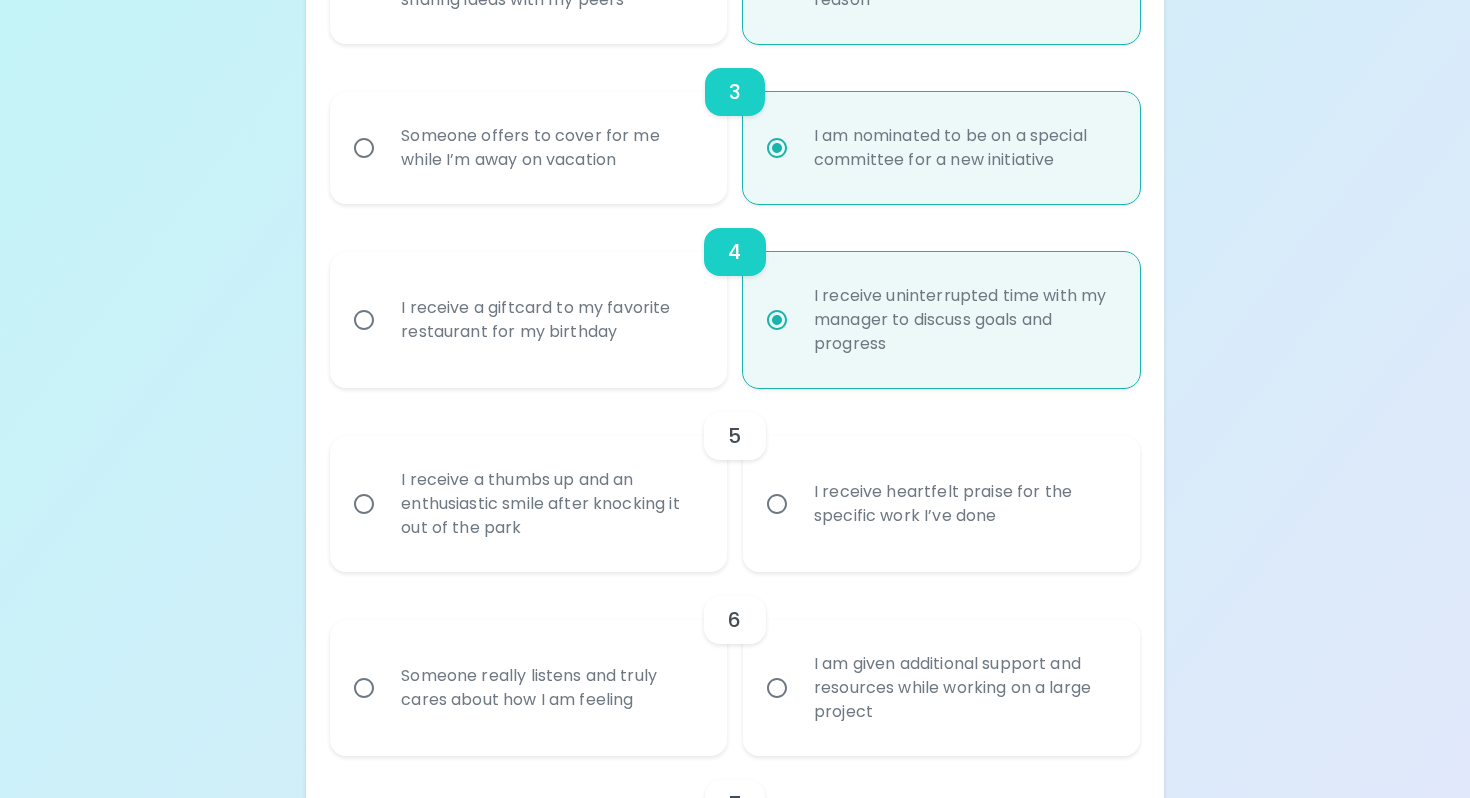 scroll, scrollTop: 795, scrollLeft: 0, axis: vertical 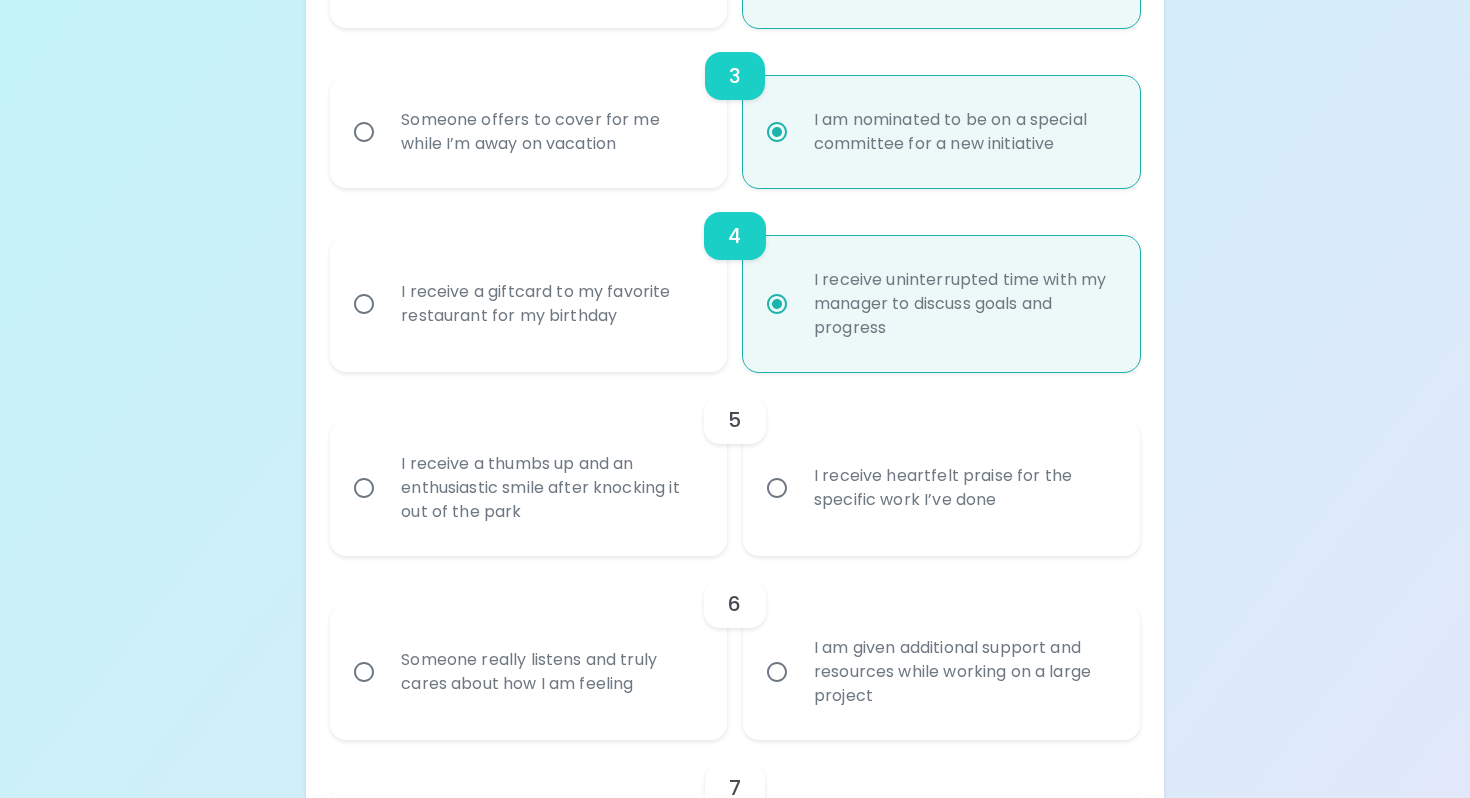 radio on "true" 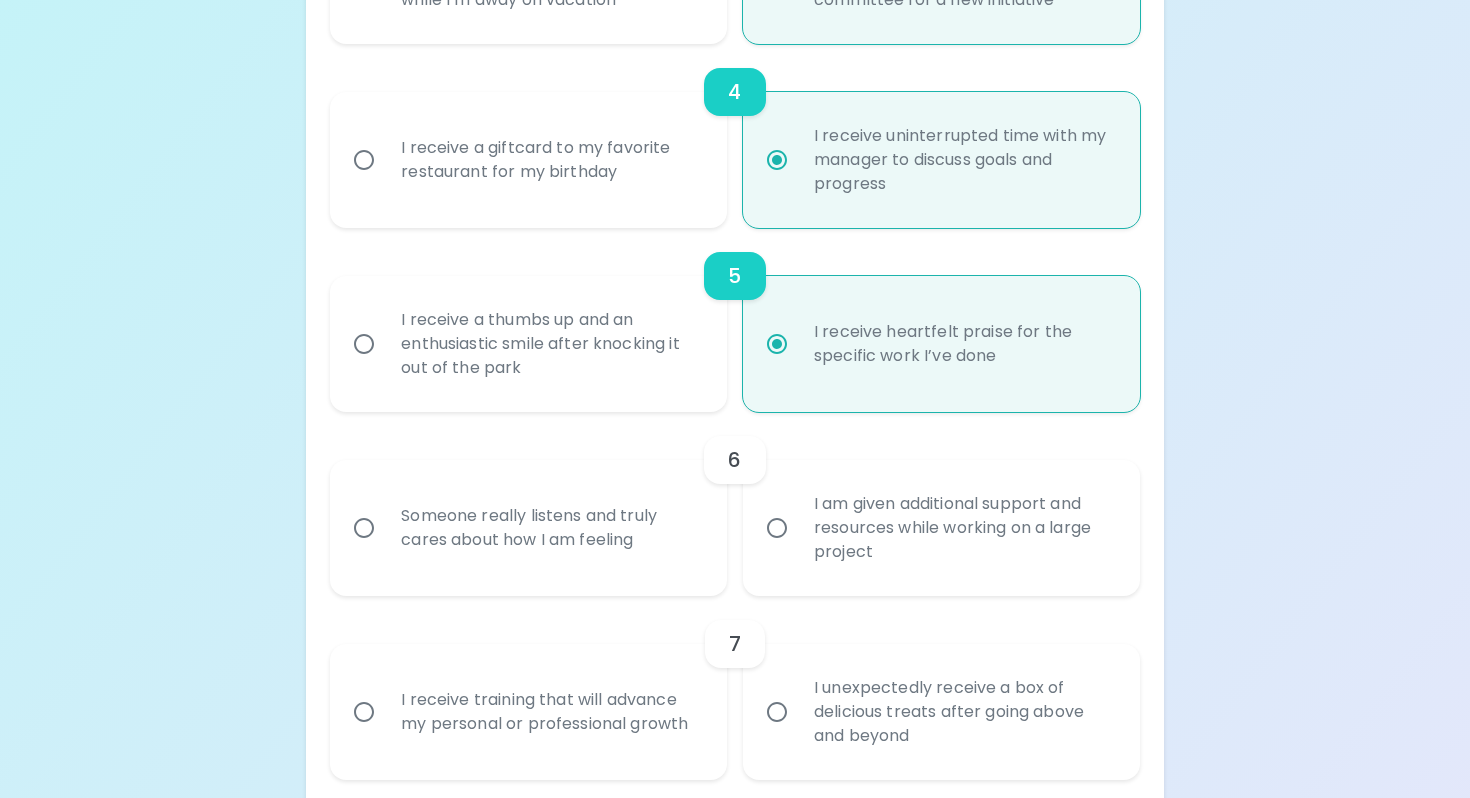 scroll, scrollTop: 955, scrollLeft: 0, axis: vertical 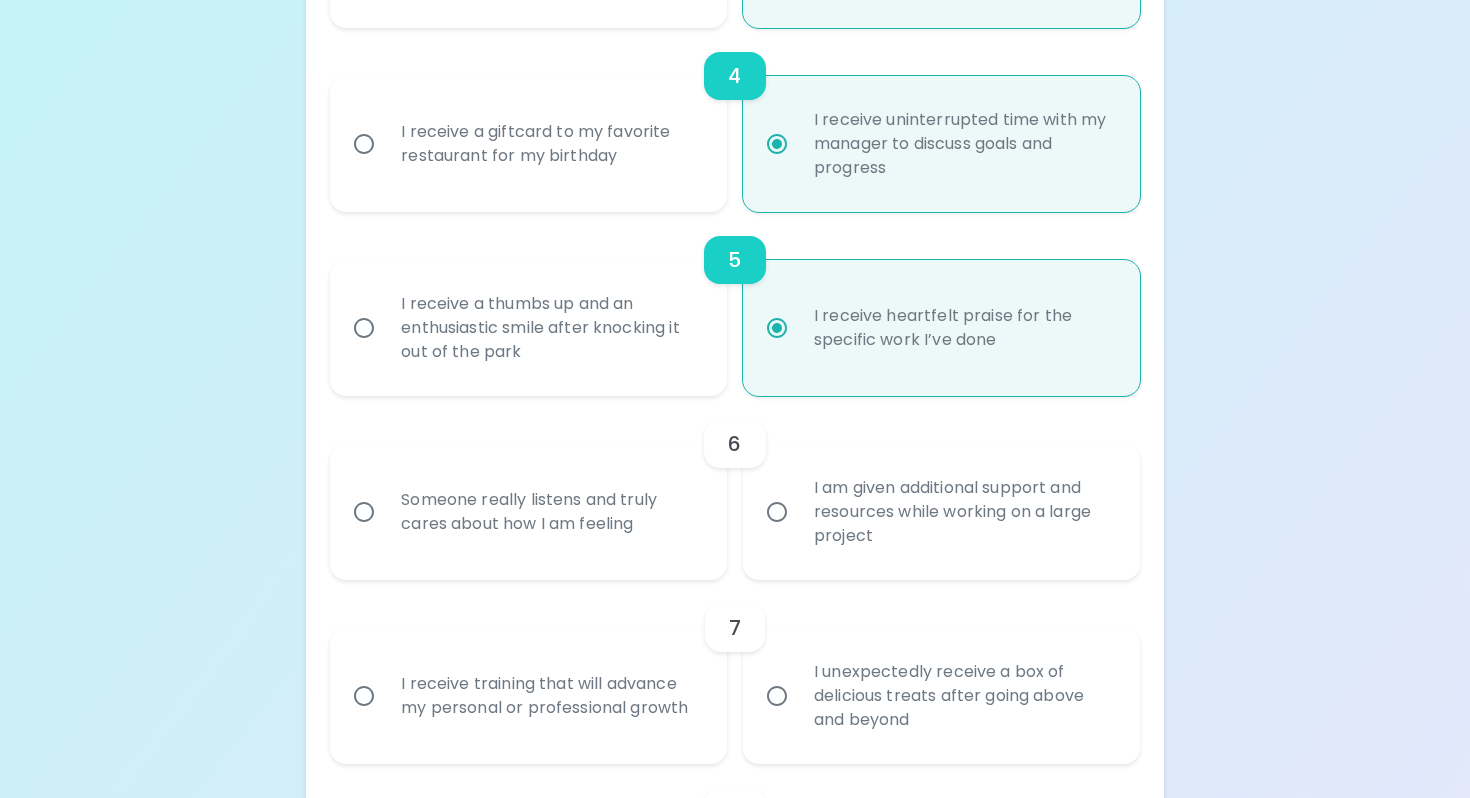 radio on "true" 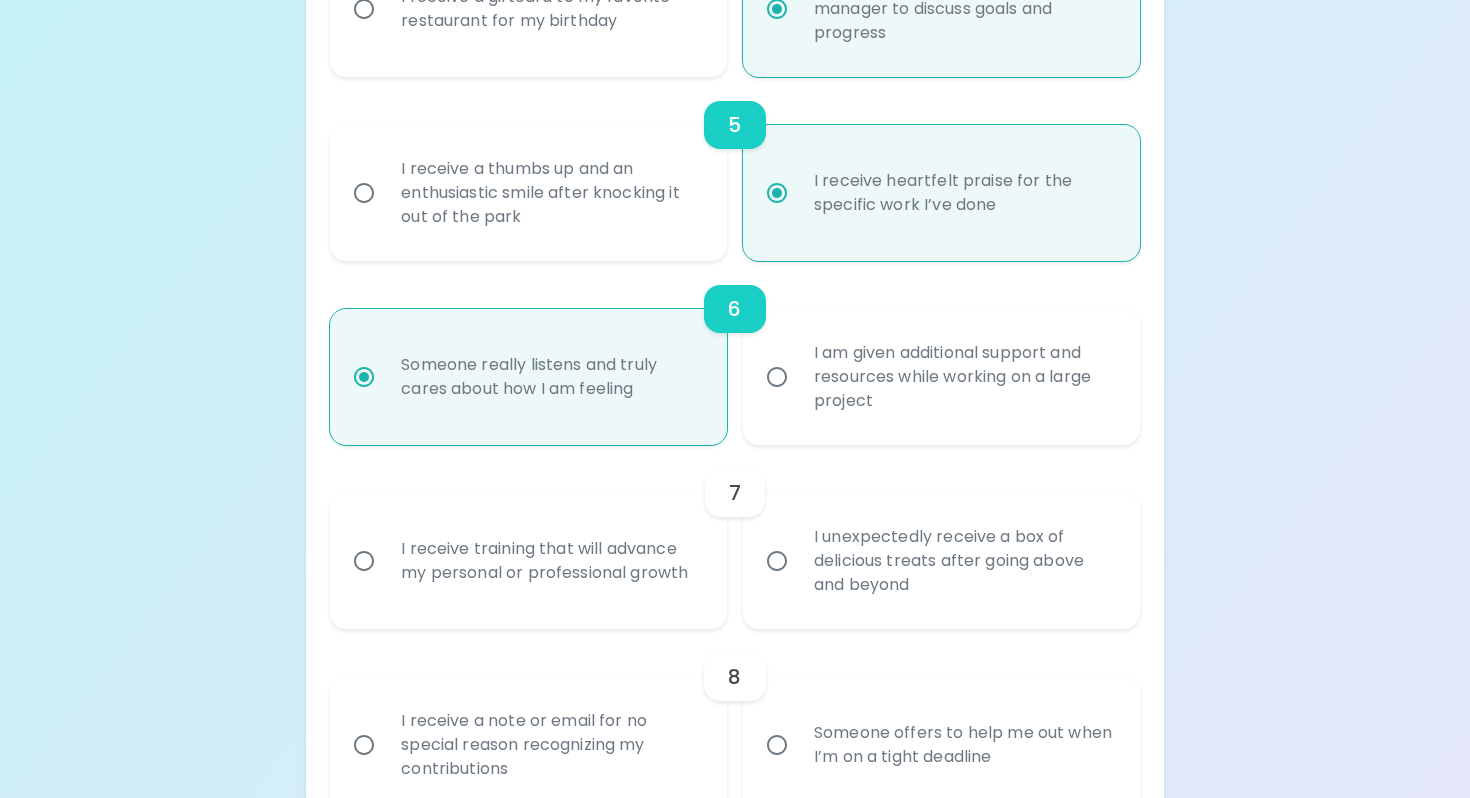 scroll, scrollTop: 1115, scrollLeft: 0, axis: vertical 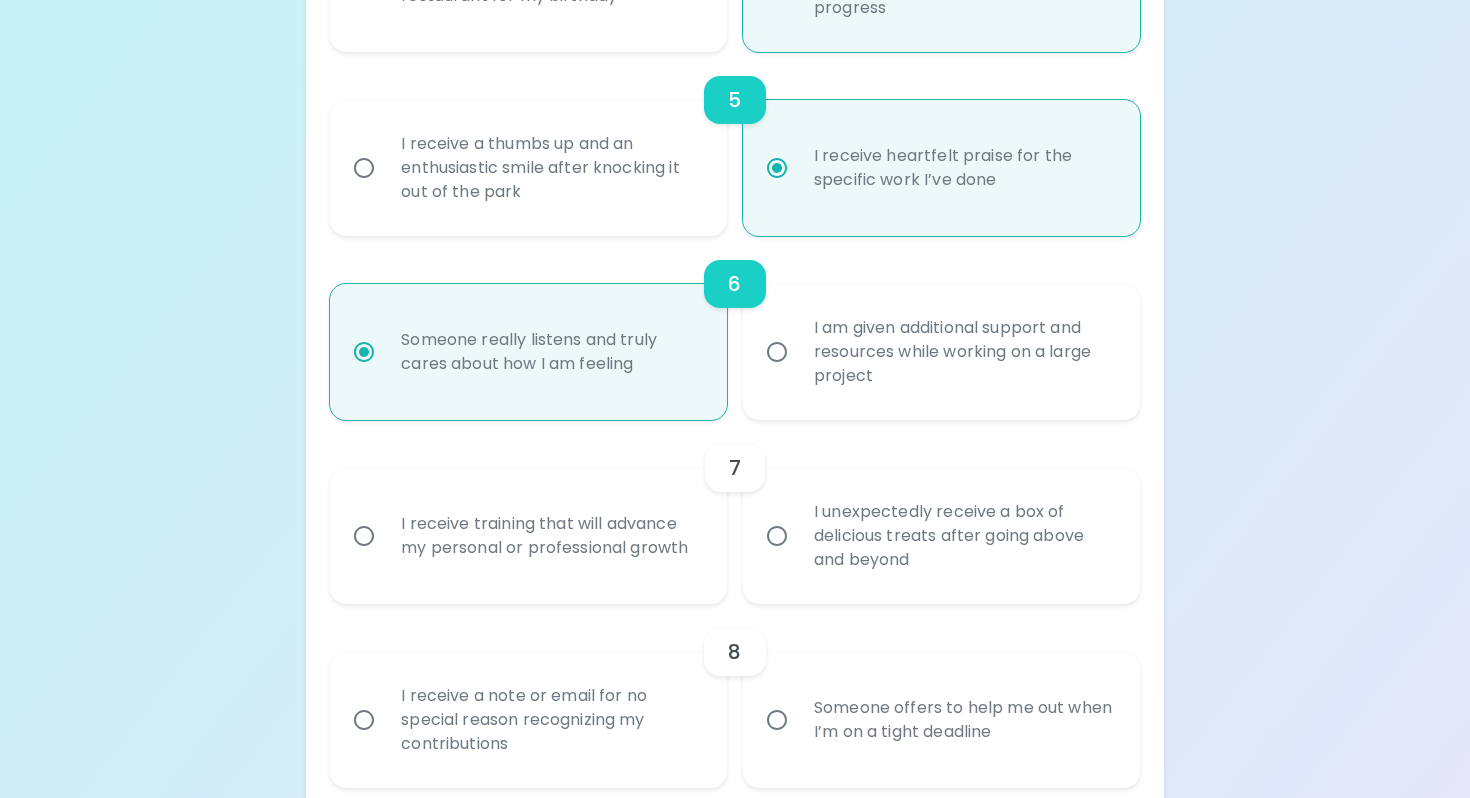 radio on "true" 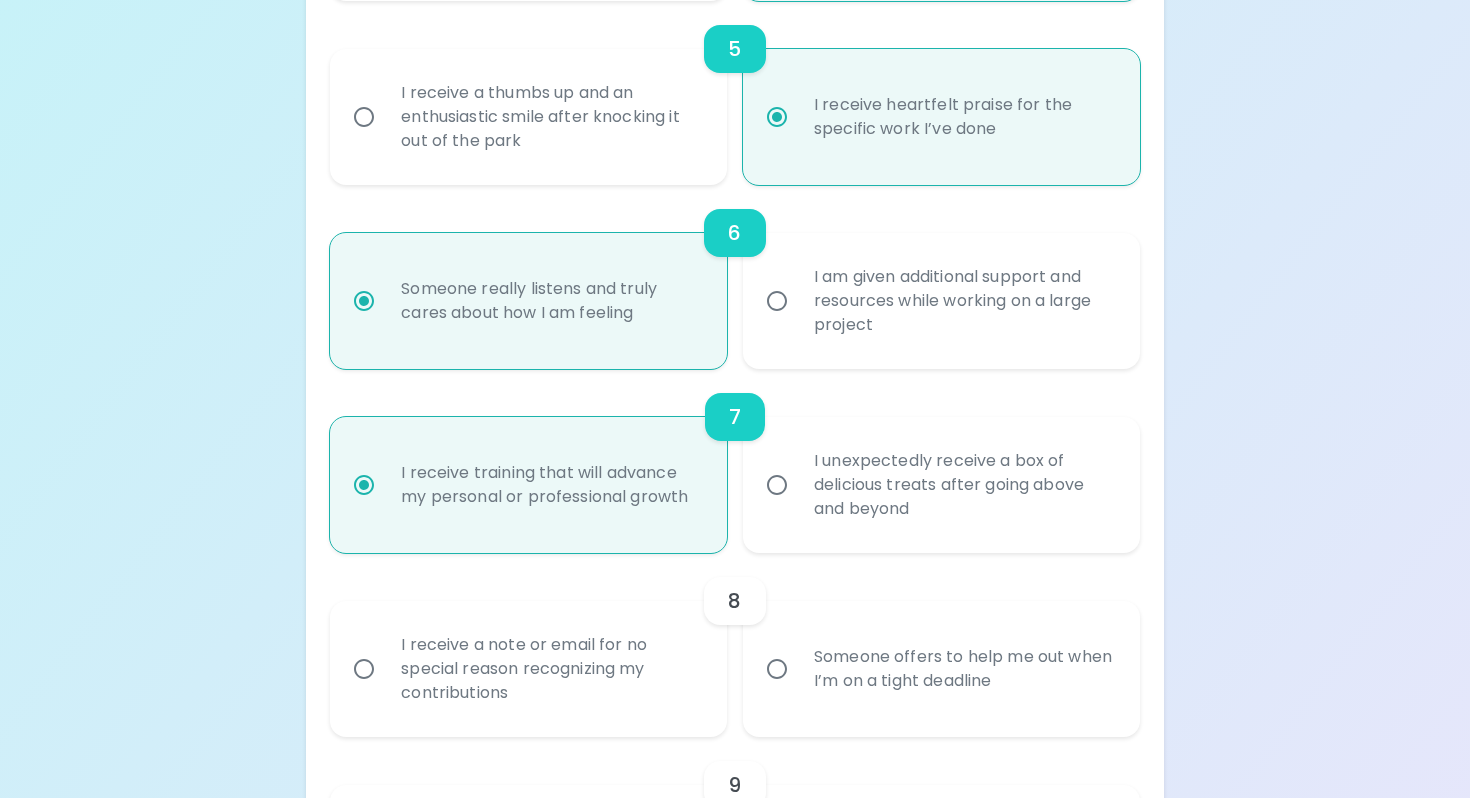 scroll, scrollTop: 1275, scrollLeft: 0, axis: vertical 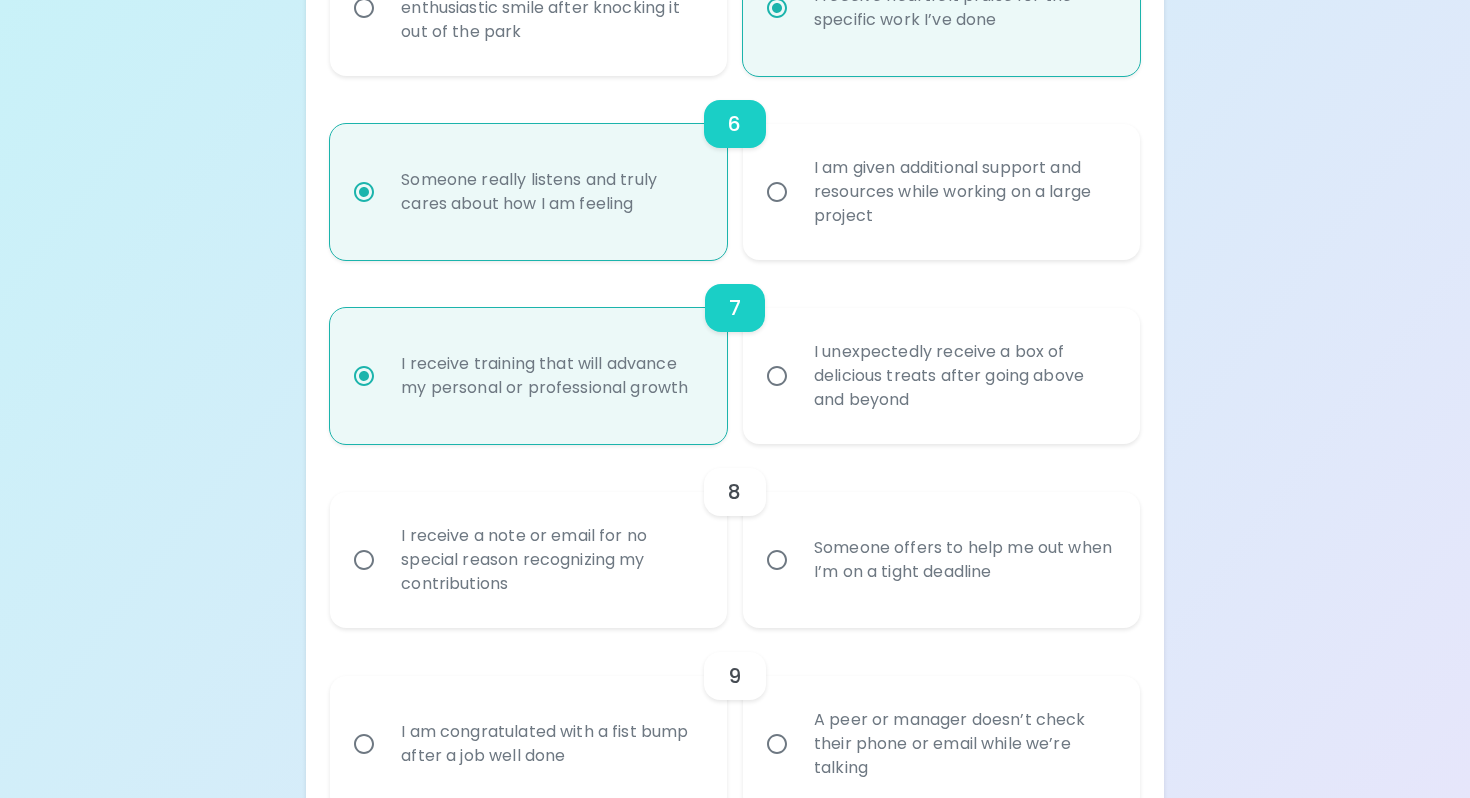 radio on "true" 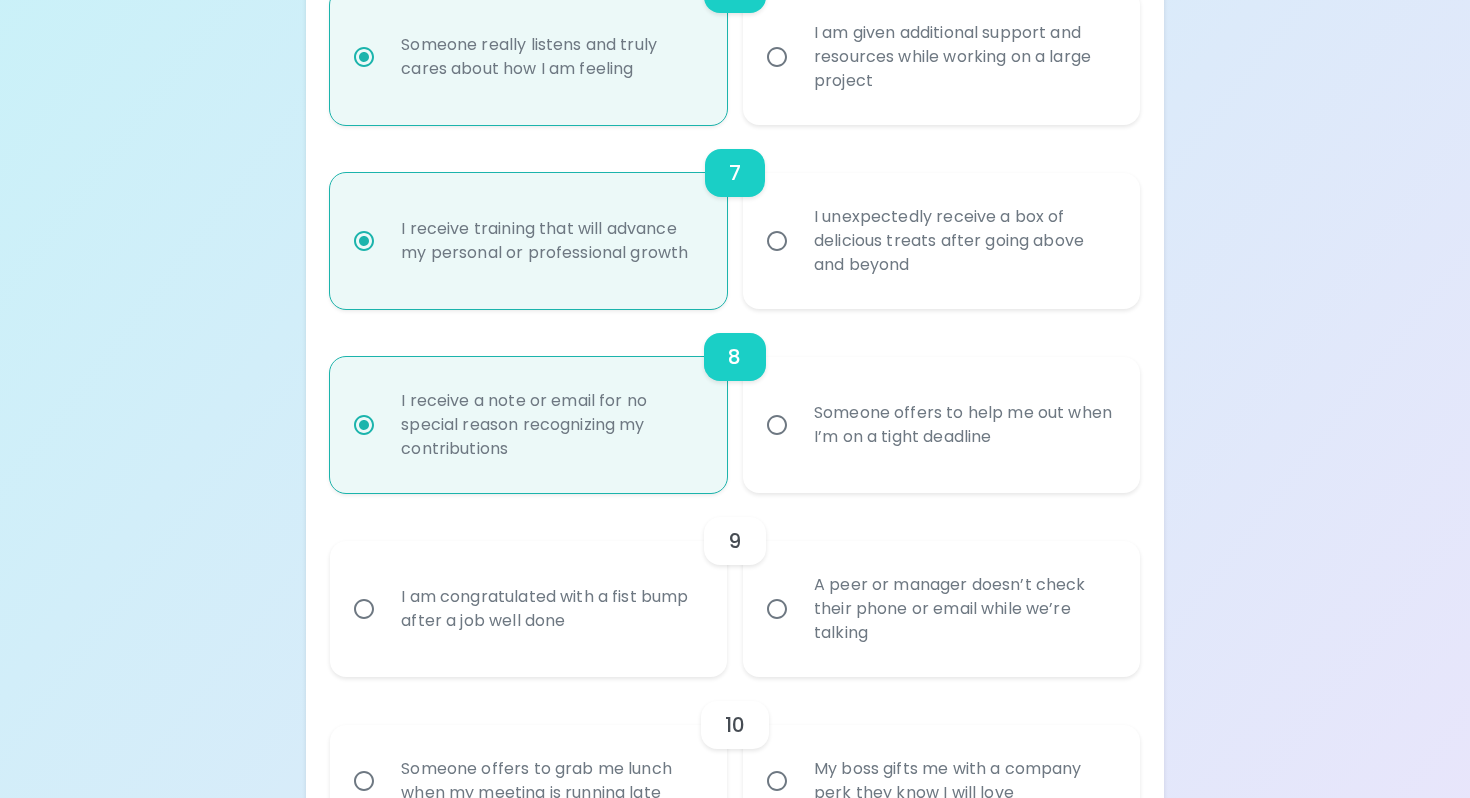 scroll, scrollTop: 1435, scrollLeft: 0, axis: vertical 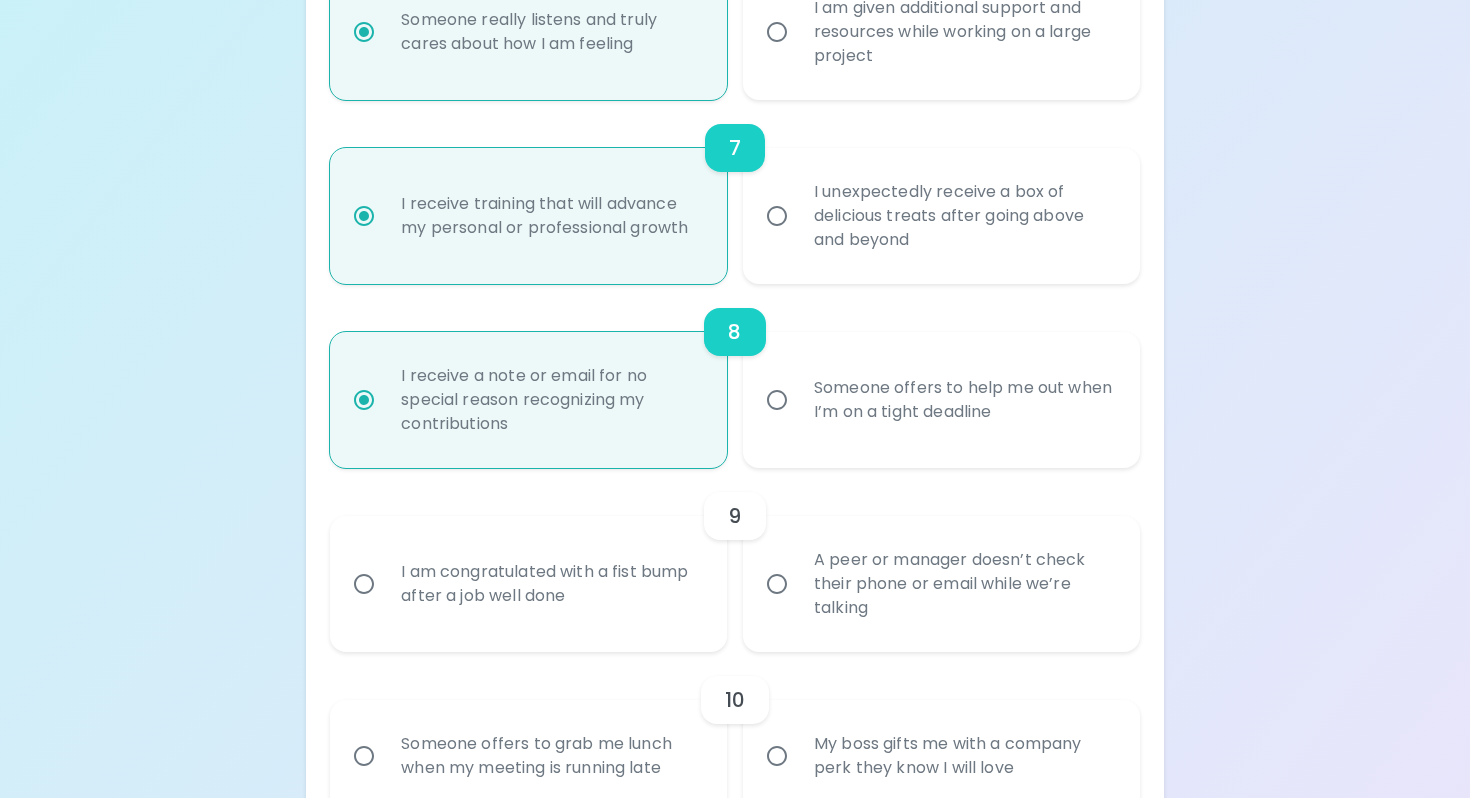 radio on "true" 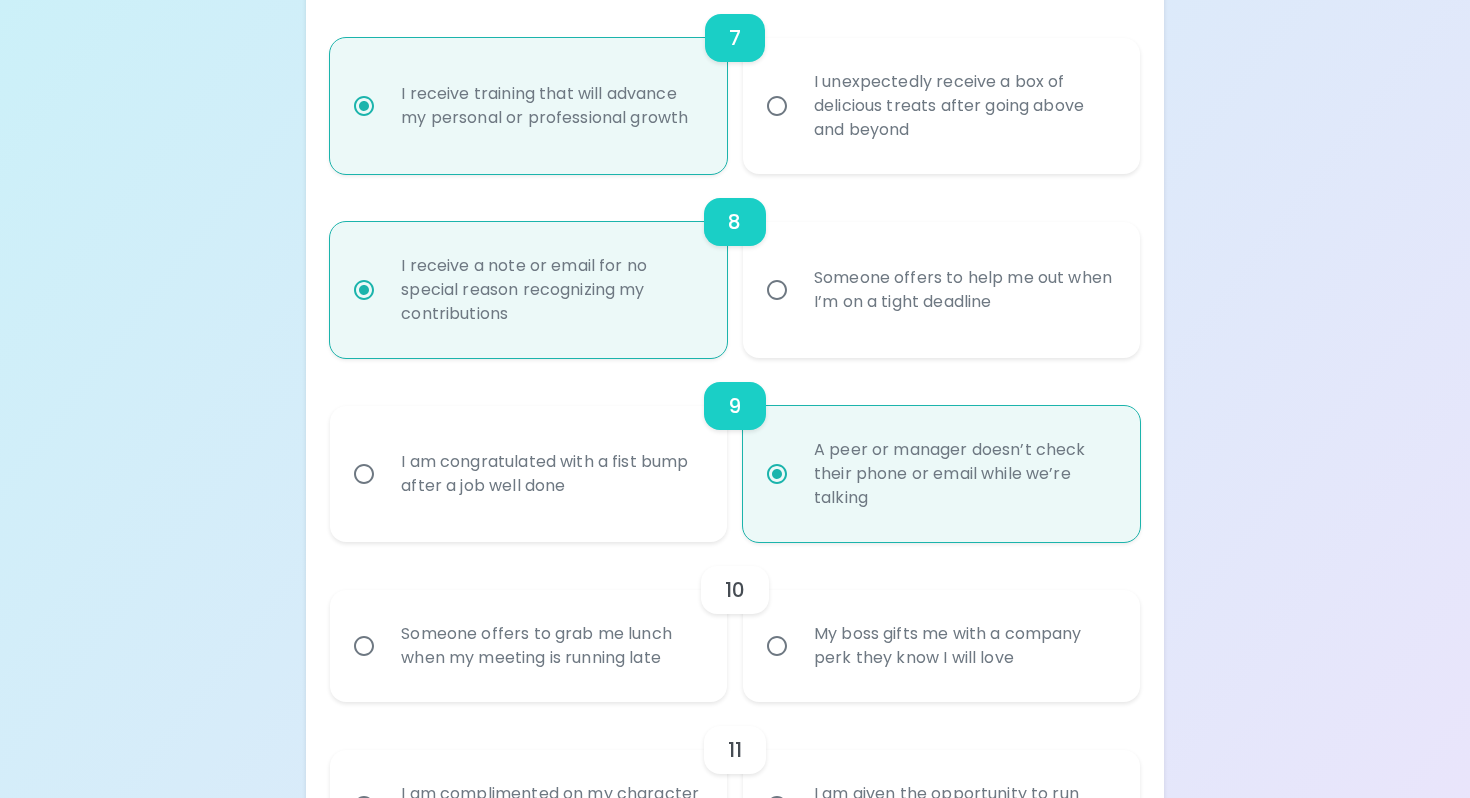 scroll, scrollTop: 1595, scrollLeft: 0, axis: vertical 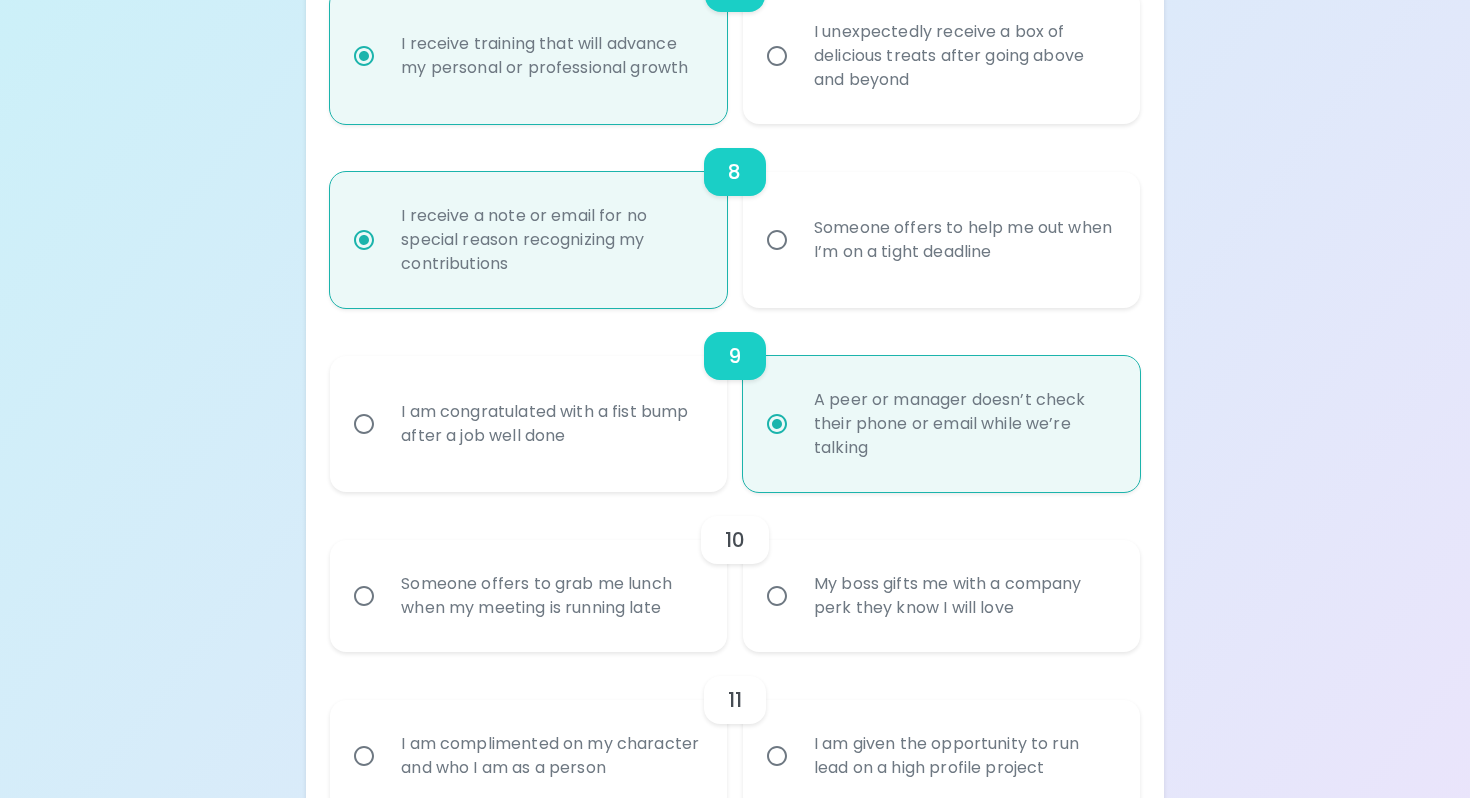 radio on "true" 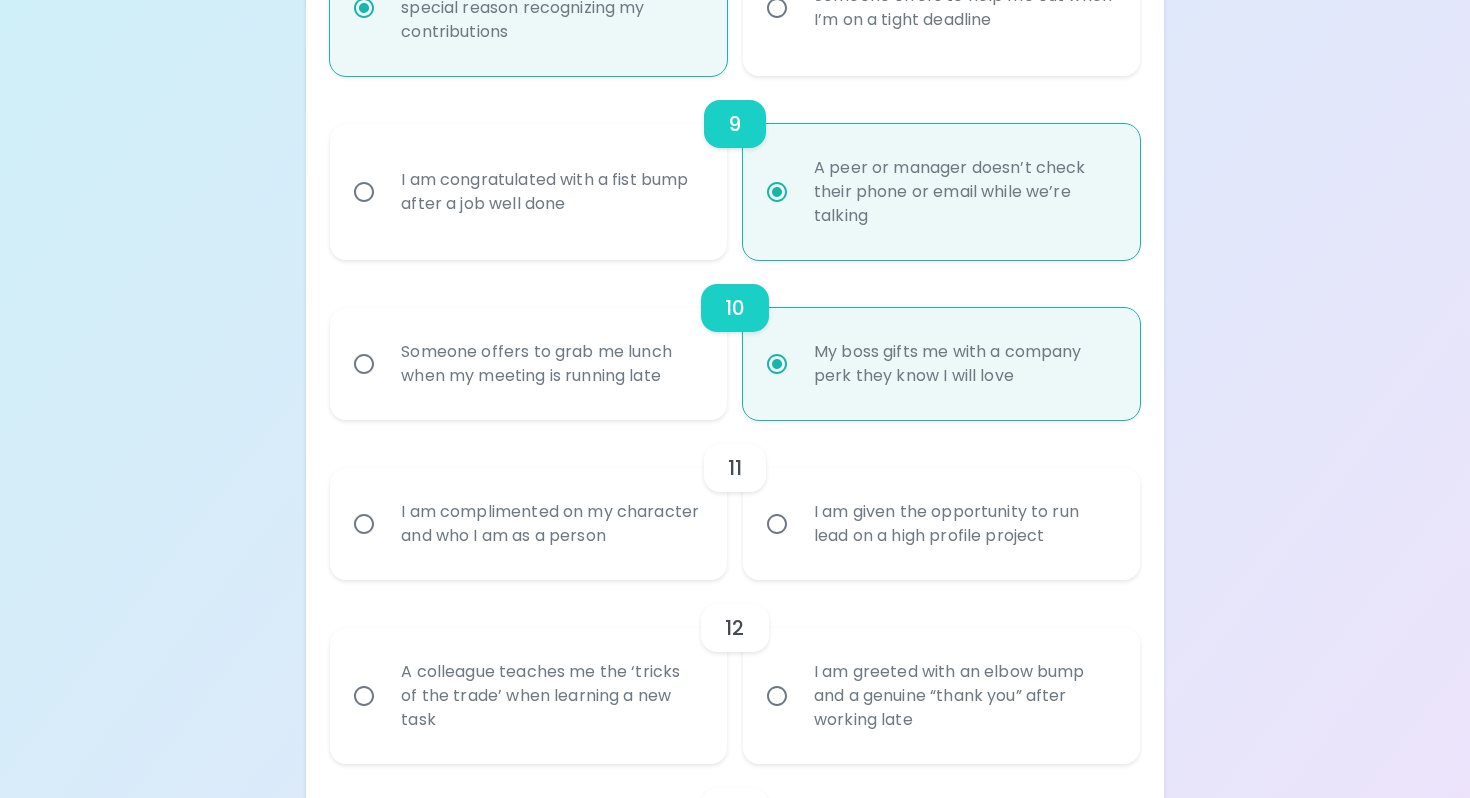 scroll, scrollTop: 1861, scrollLeft: 0, axis: vertical 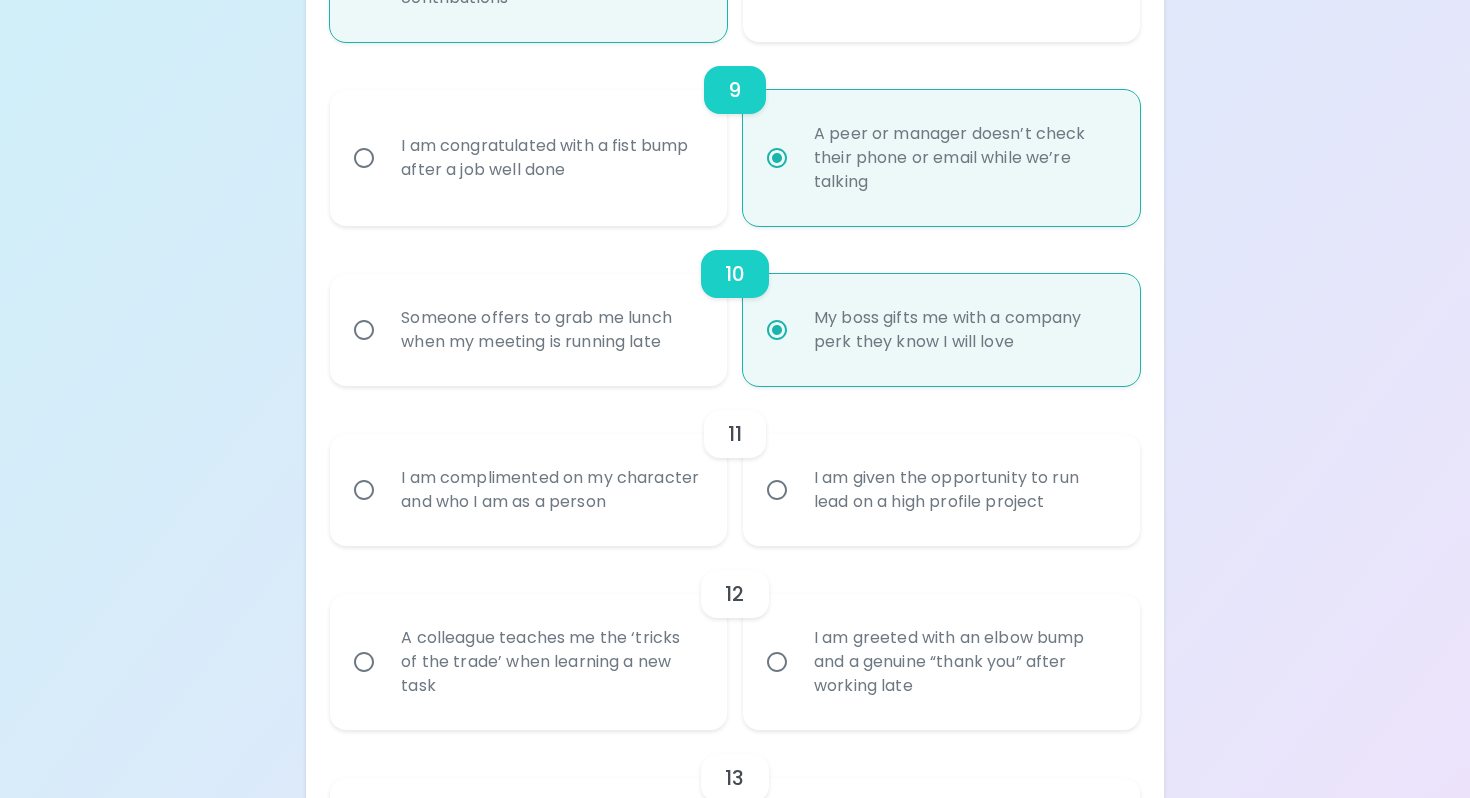 radio on "true" 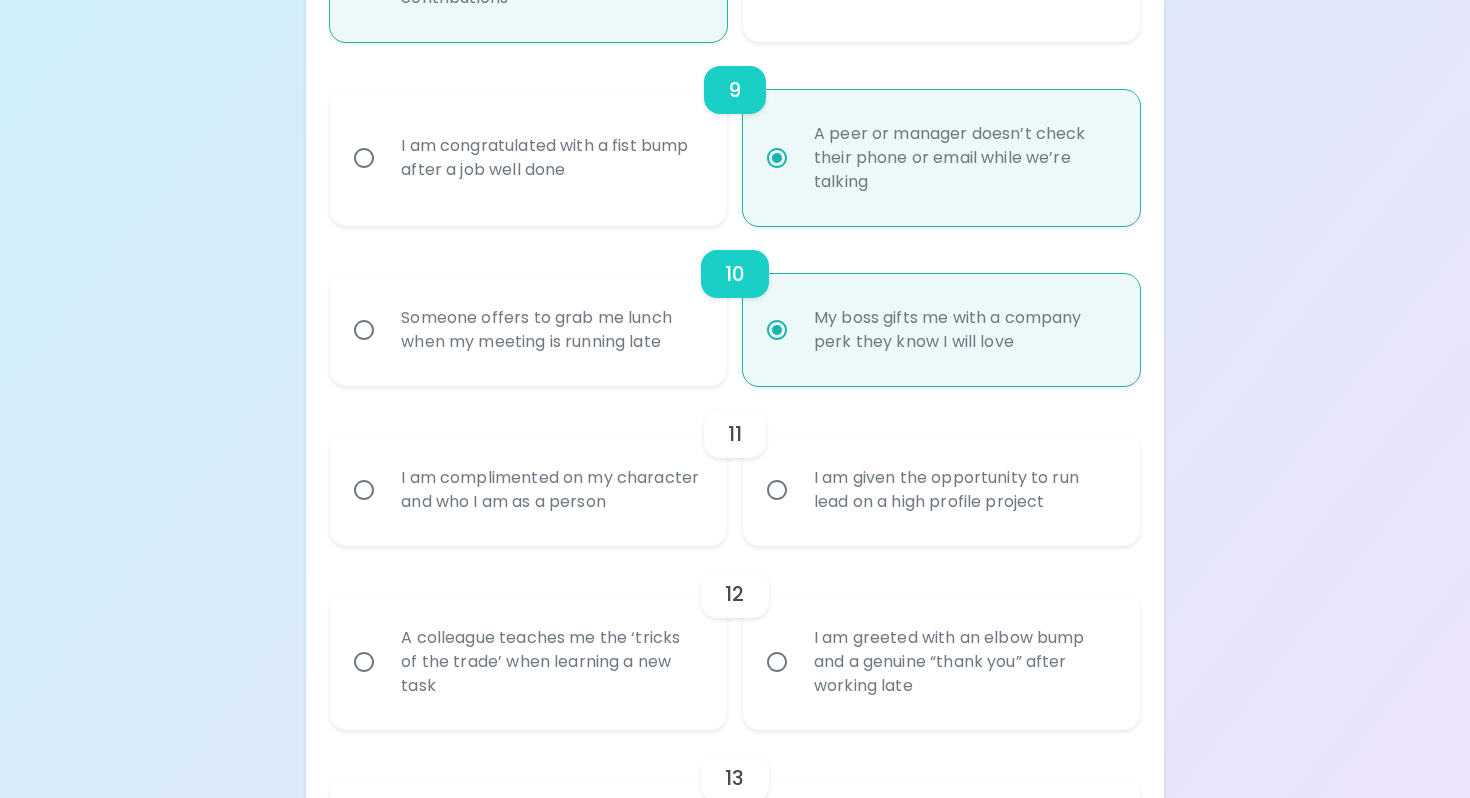 radio on "false" 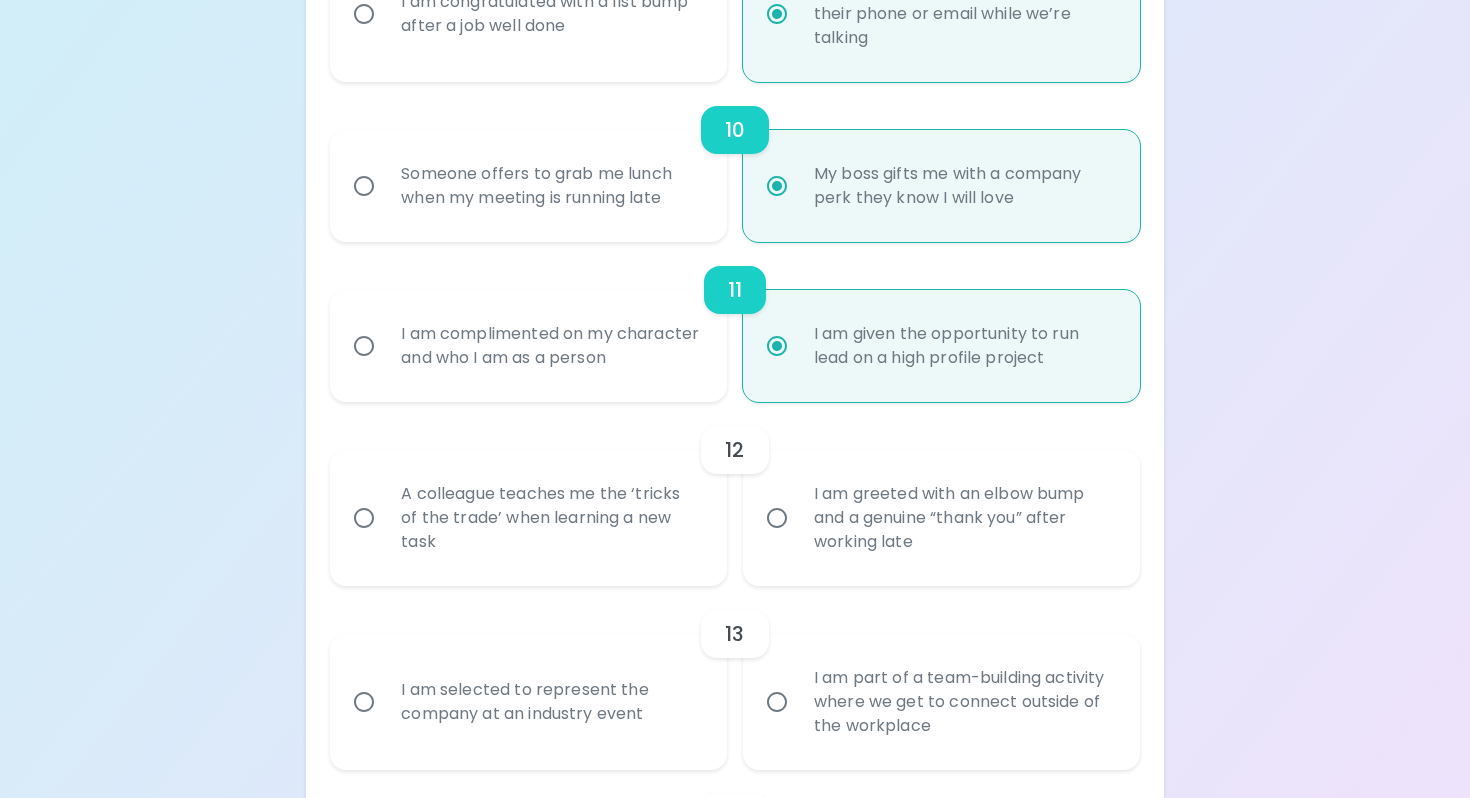 scroll, scrollTop: 2021, scrollLeft: 0, axis: vertical 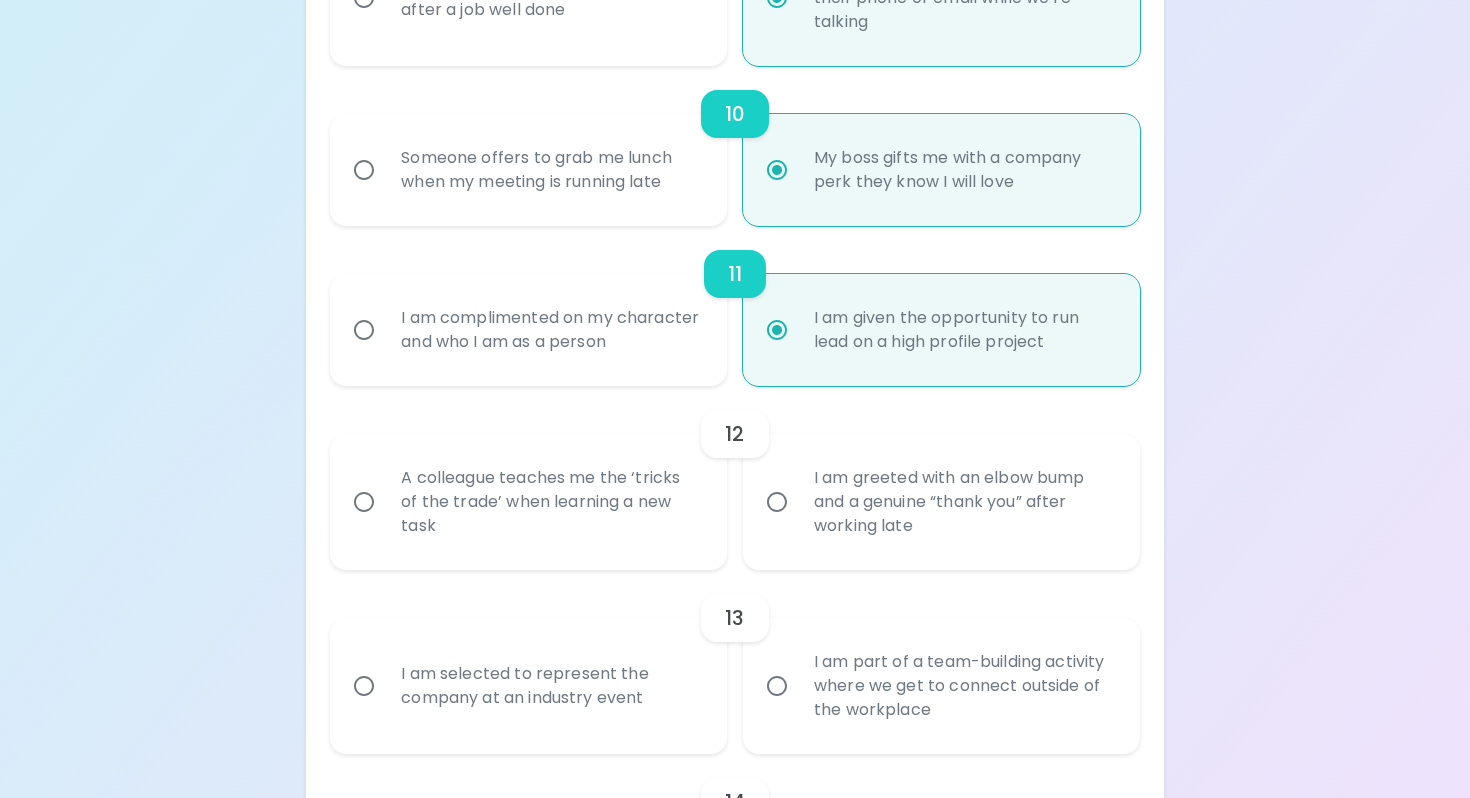 radio on "true" 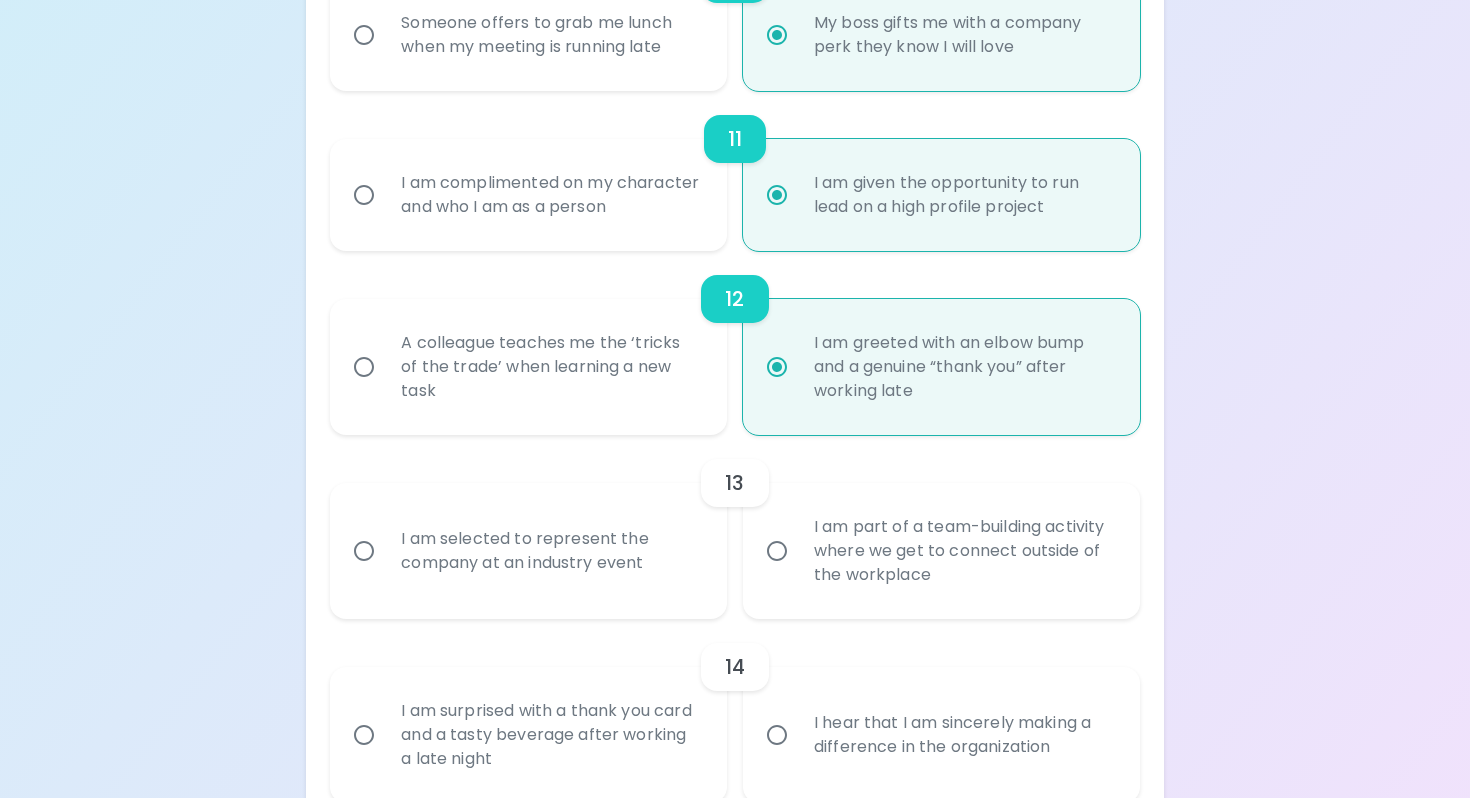 scroll, scrollTop: 2181, scrollLeft: 0, axis: vertical 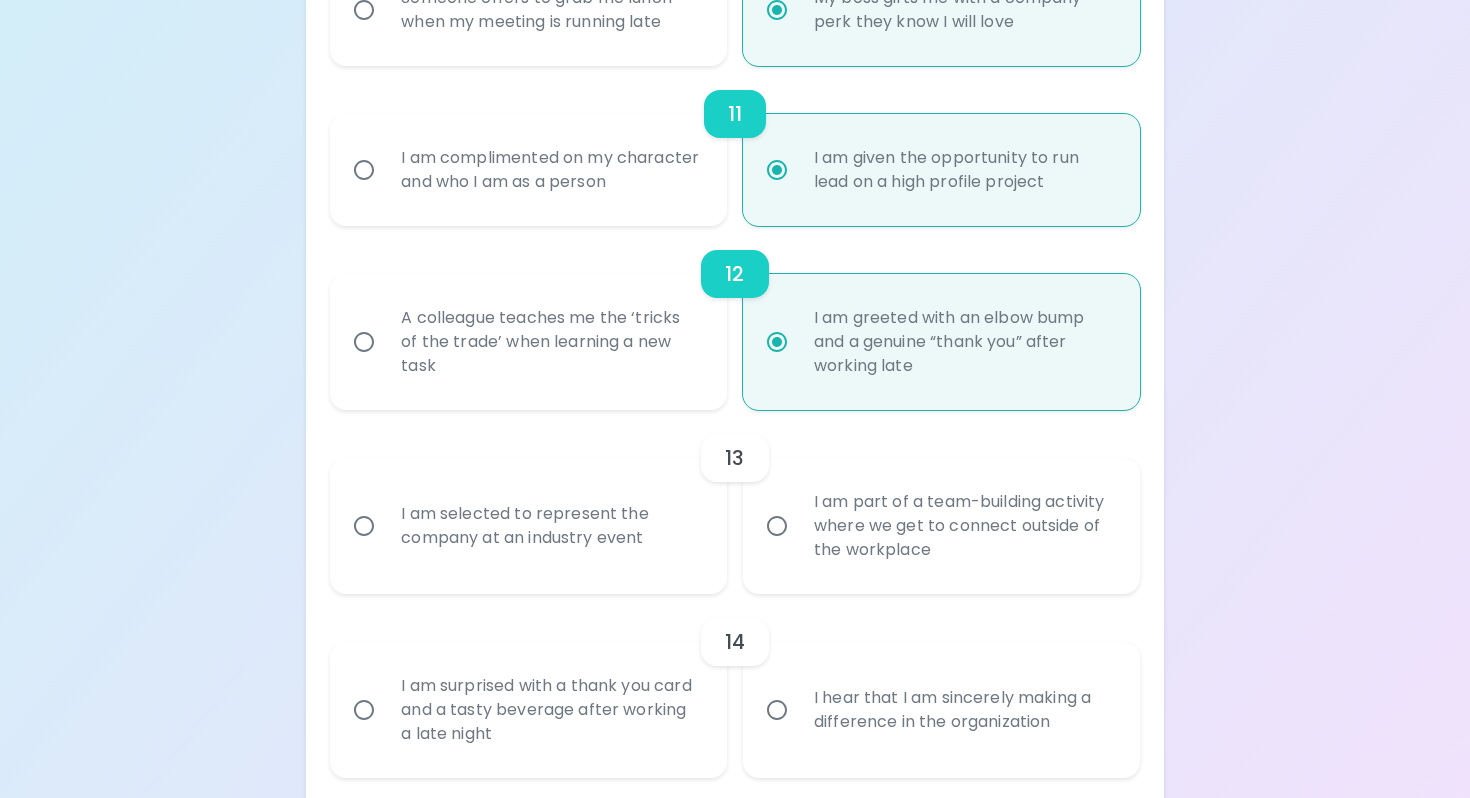radio on "true" 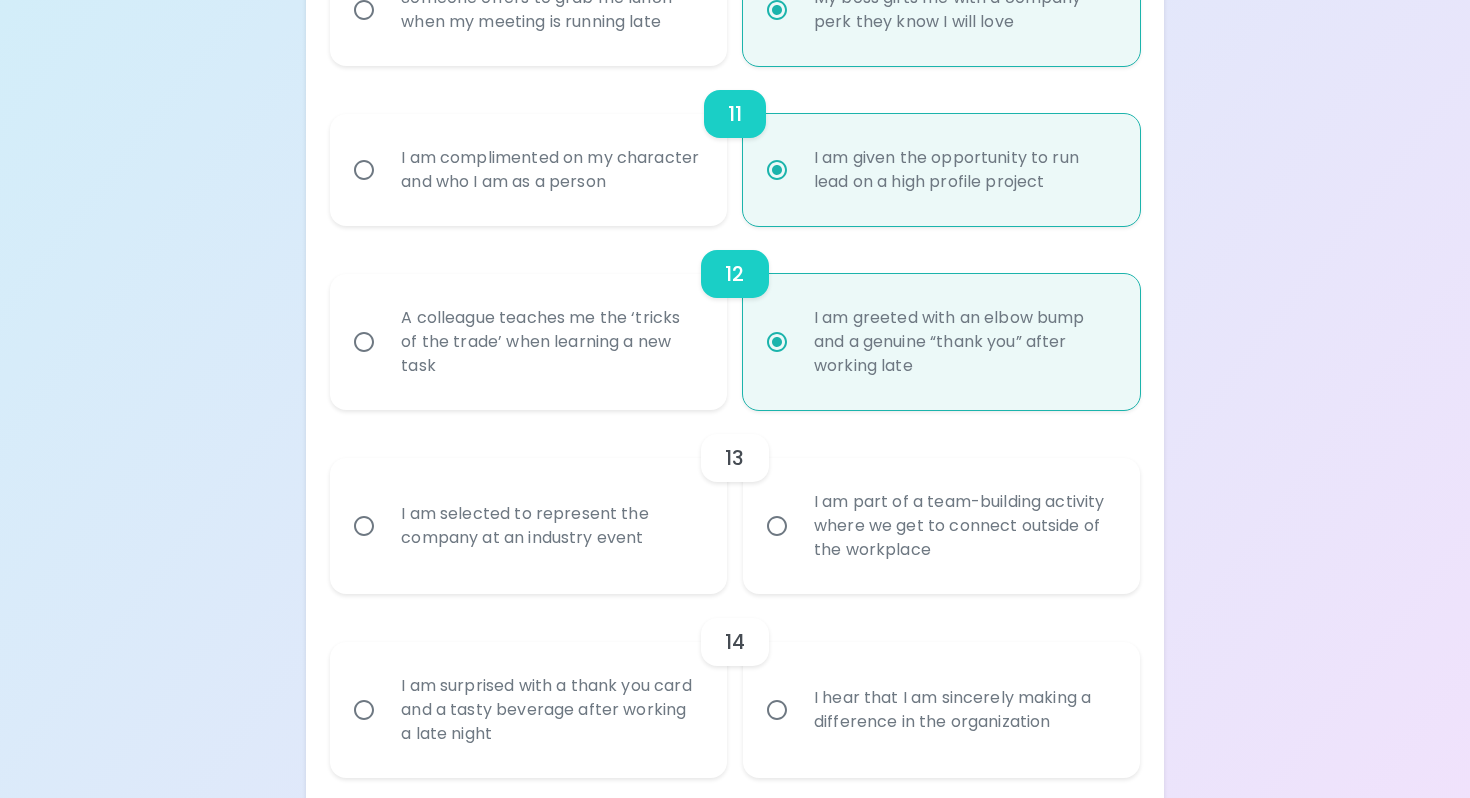radio on "false" 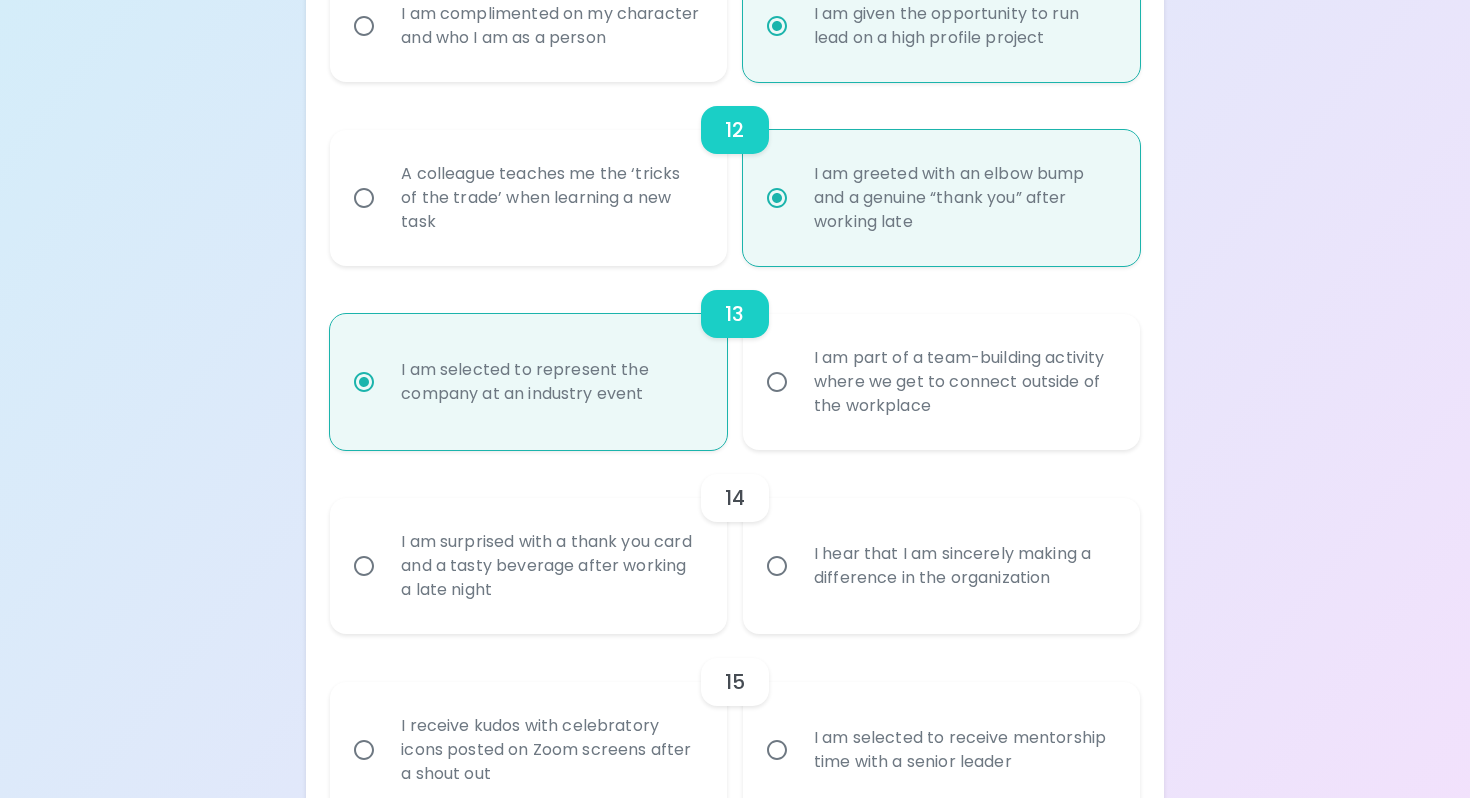 scroll, scrollTop: 2341, scrollLeft: 0, axis: vertical 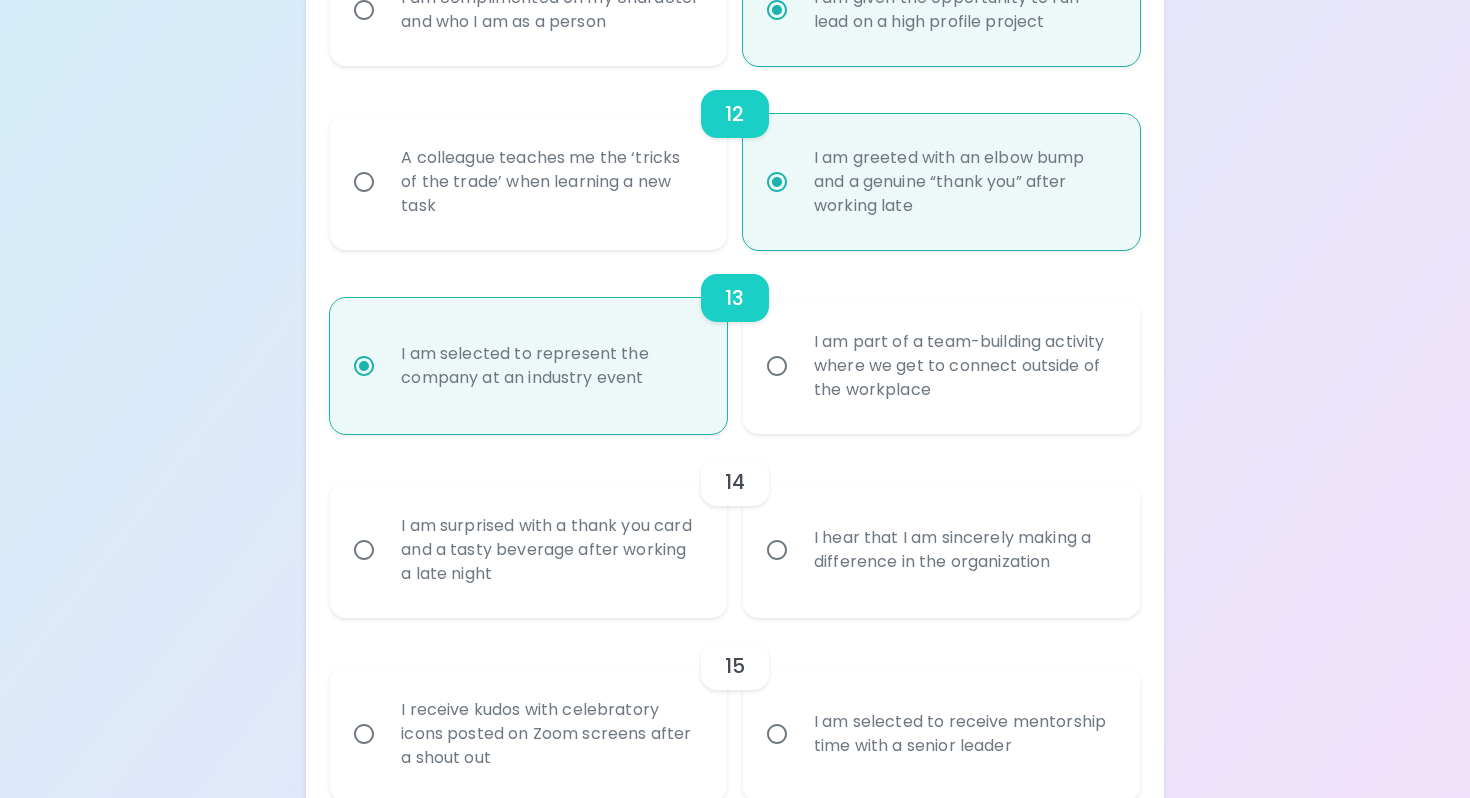 radio on "true" 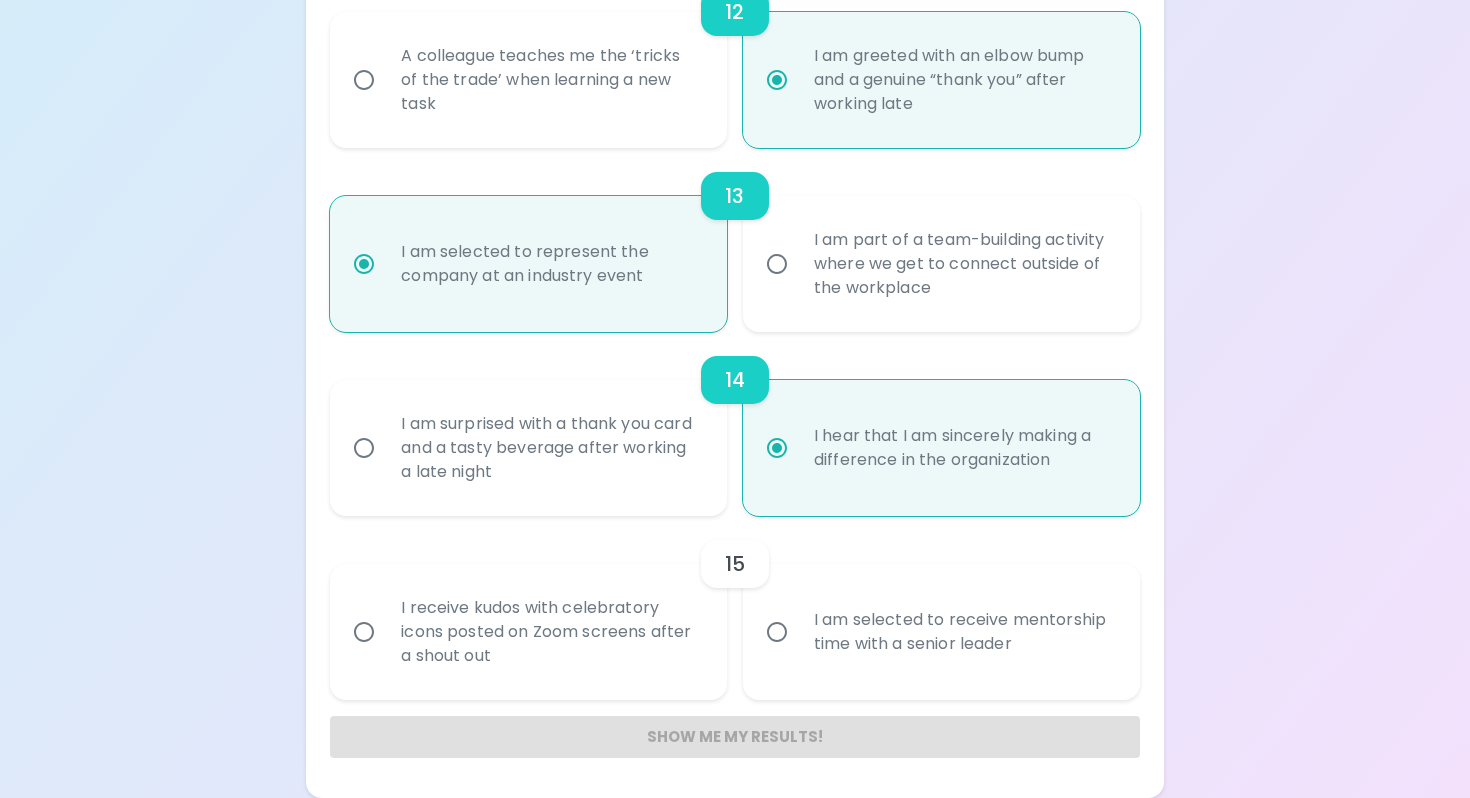 scroll, scrollTop: 2467, scrollLeft: 0, axis: vertical 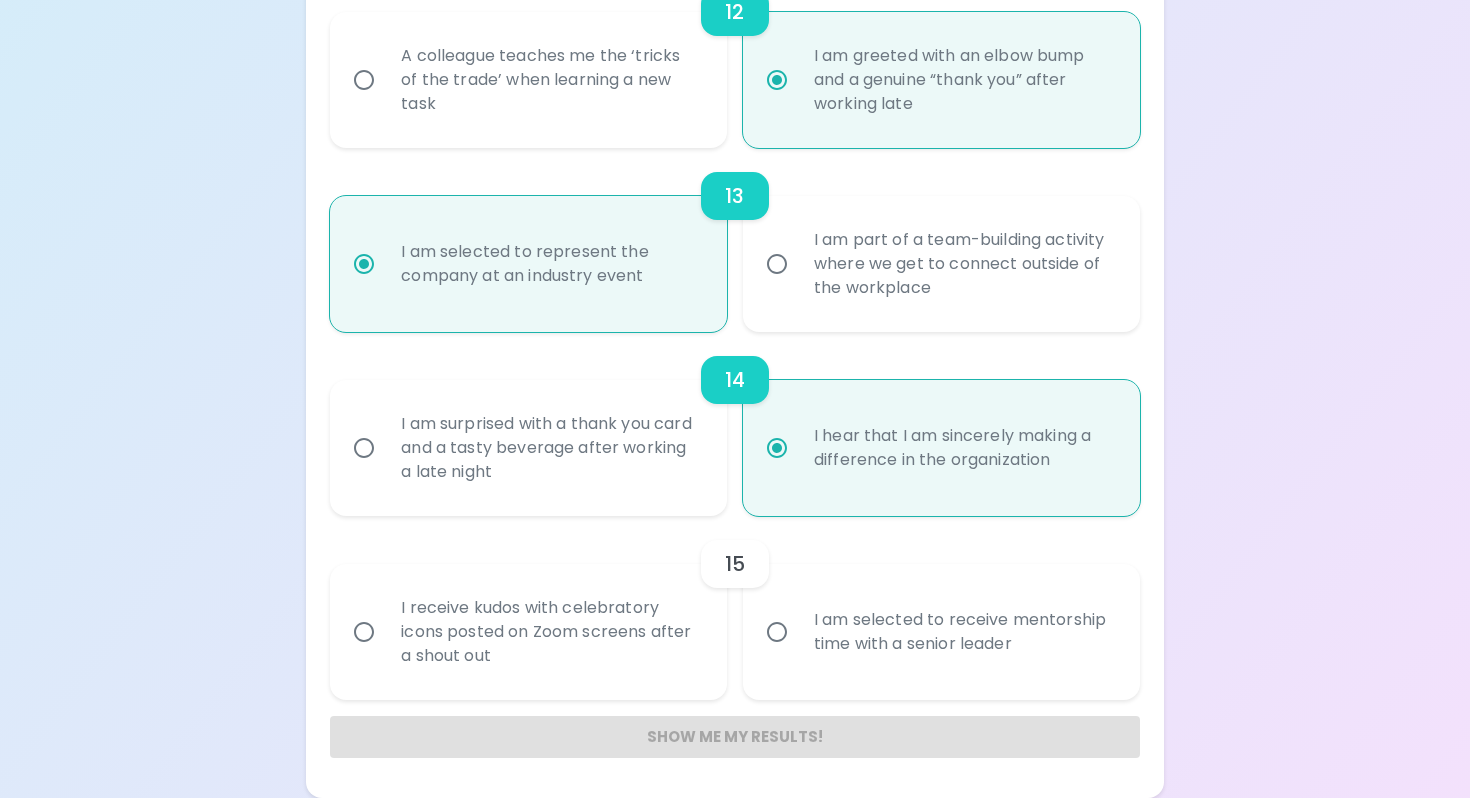 radio on "true" 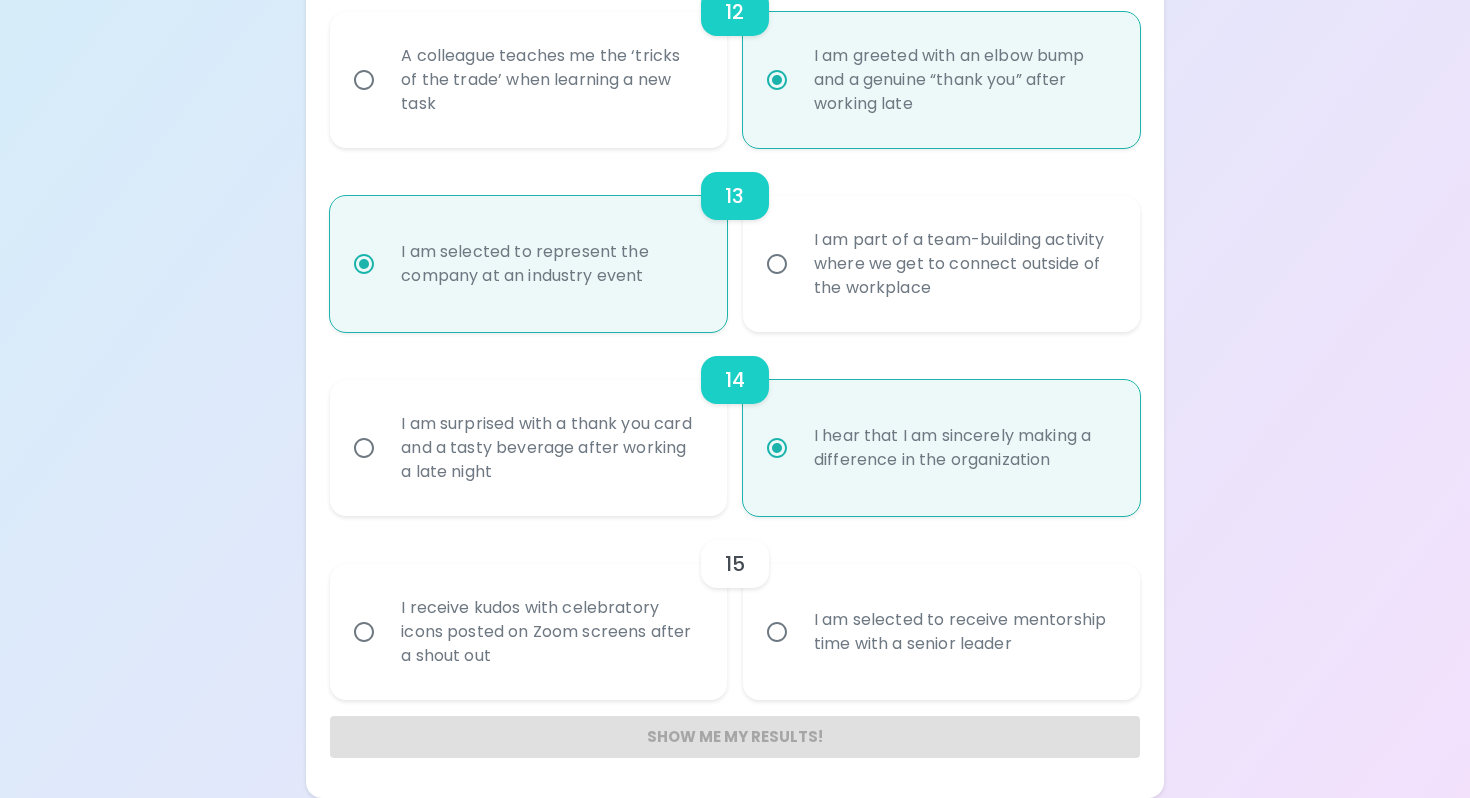 radio on "false" 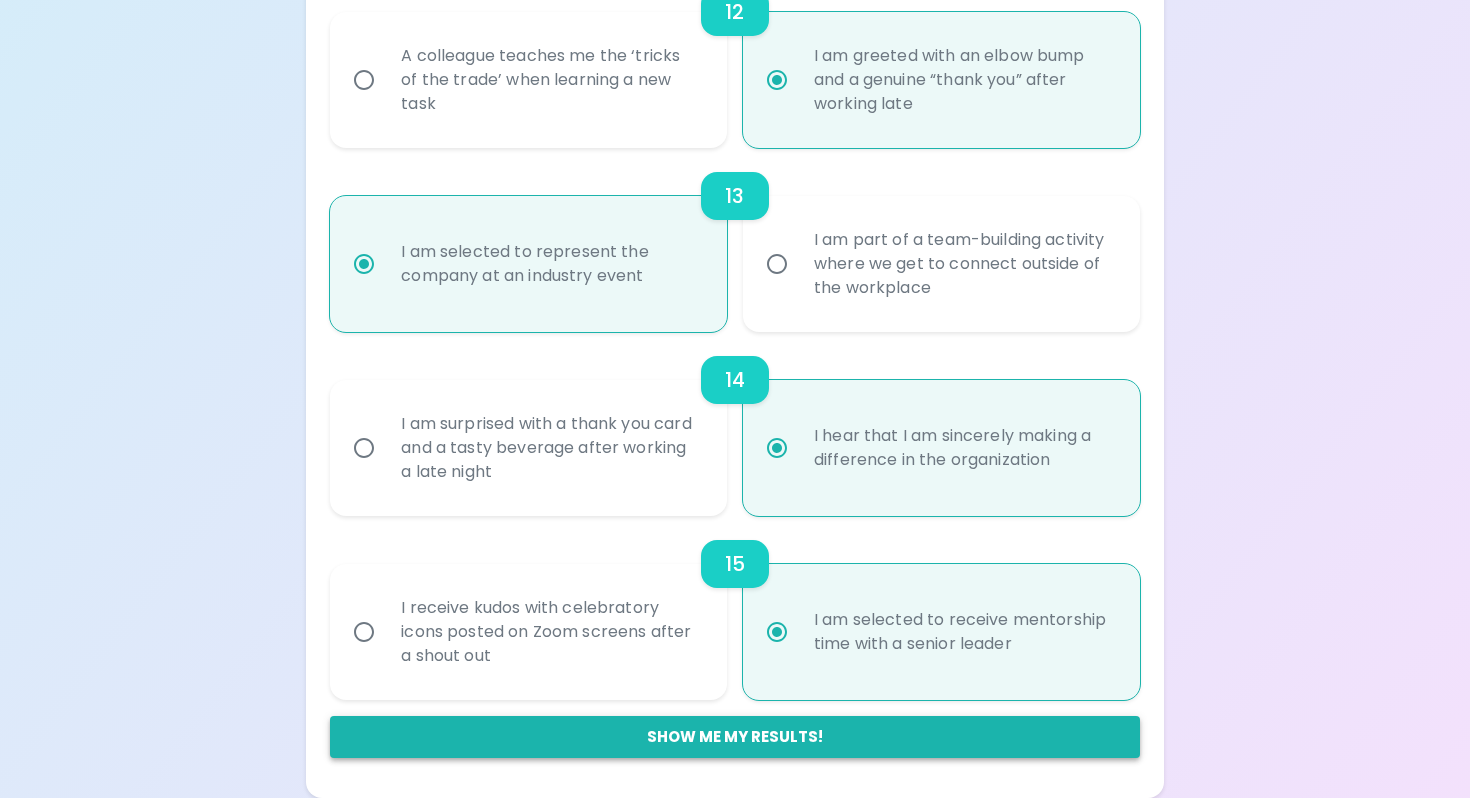 radio on "true" 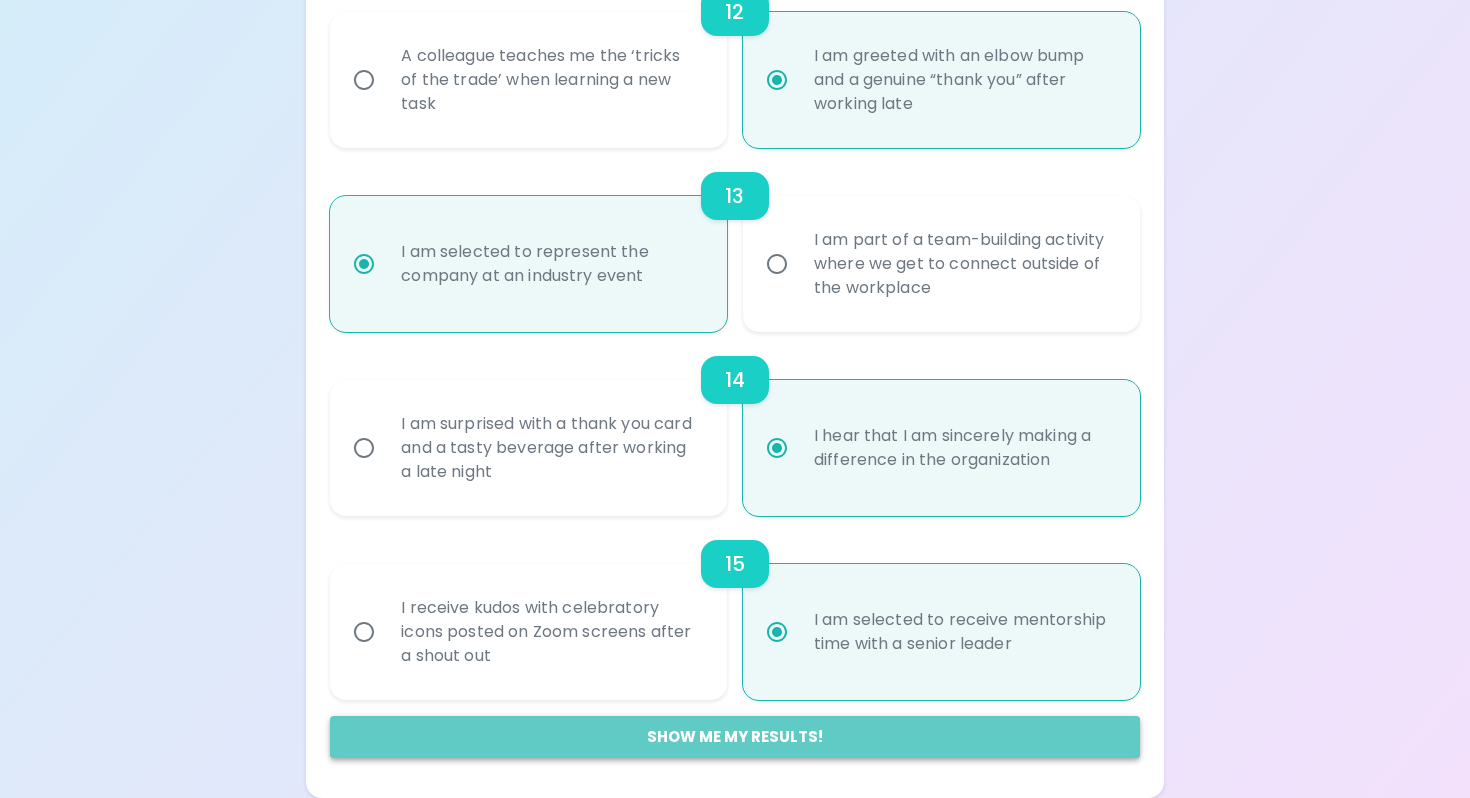 click on "Show me my results!" at bounding box center (734, 737) 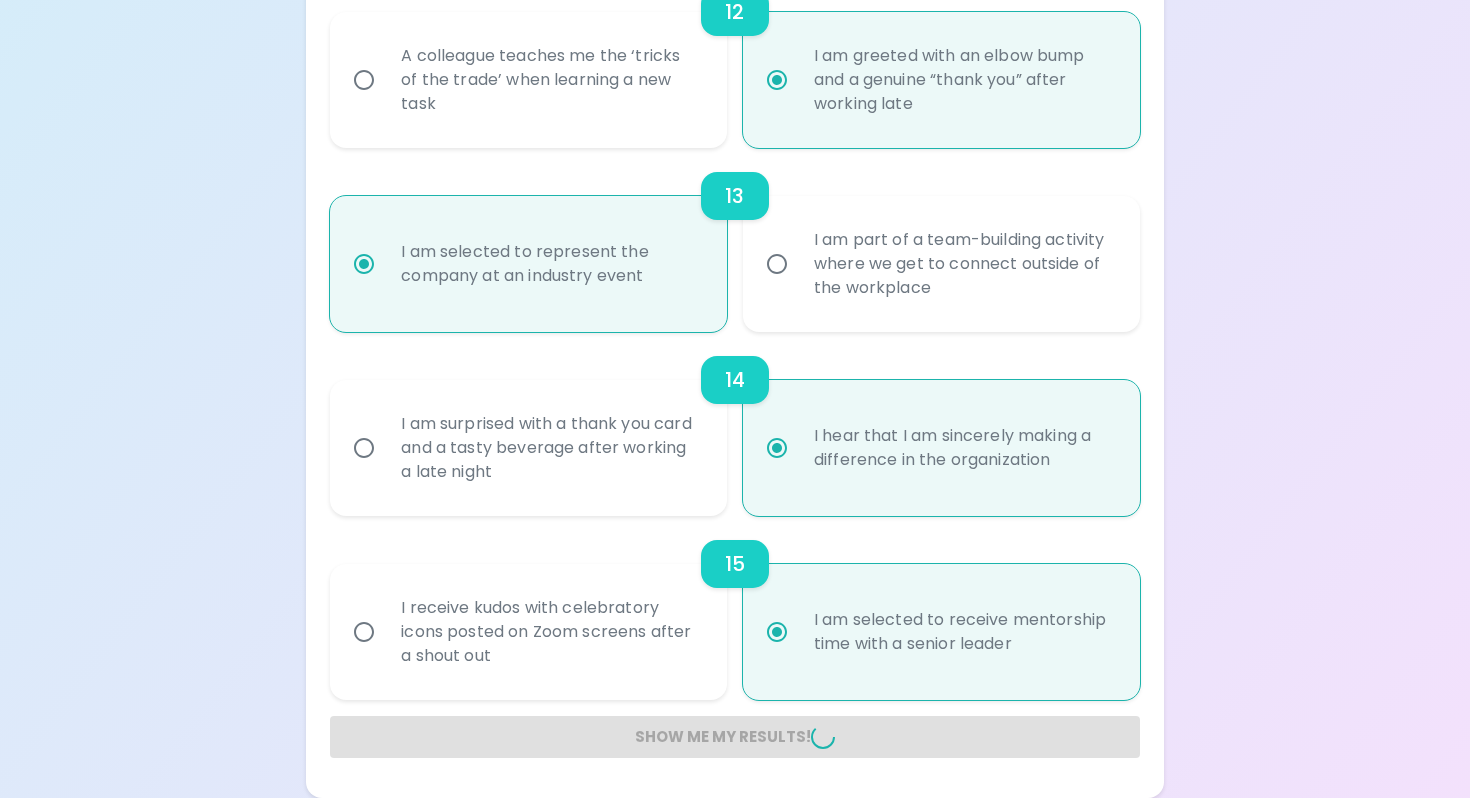 radio on "false" 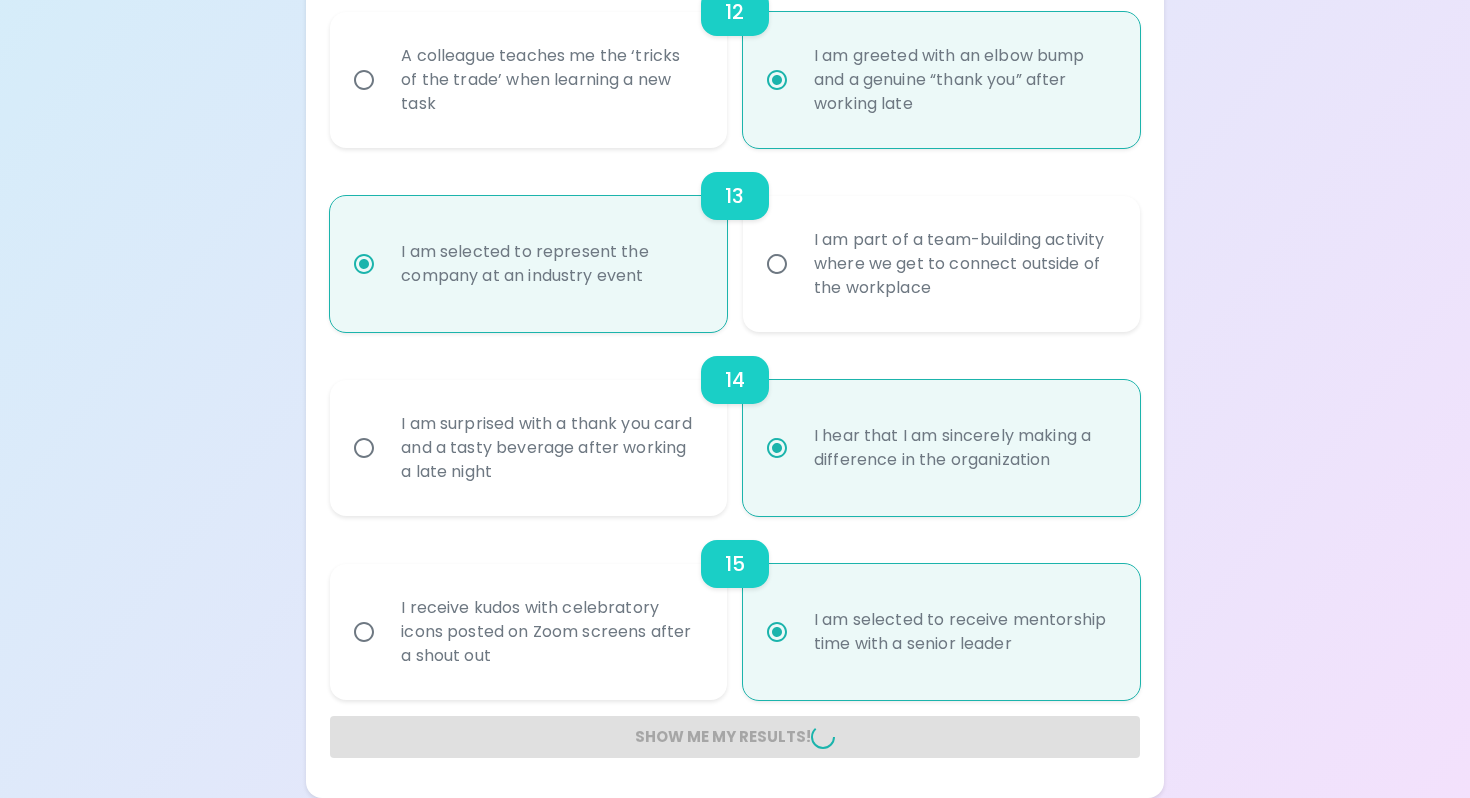 radio on "false" 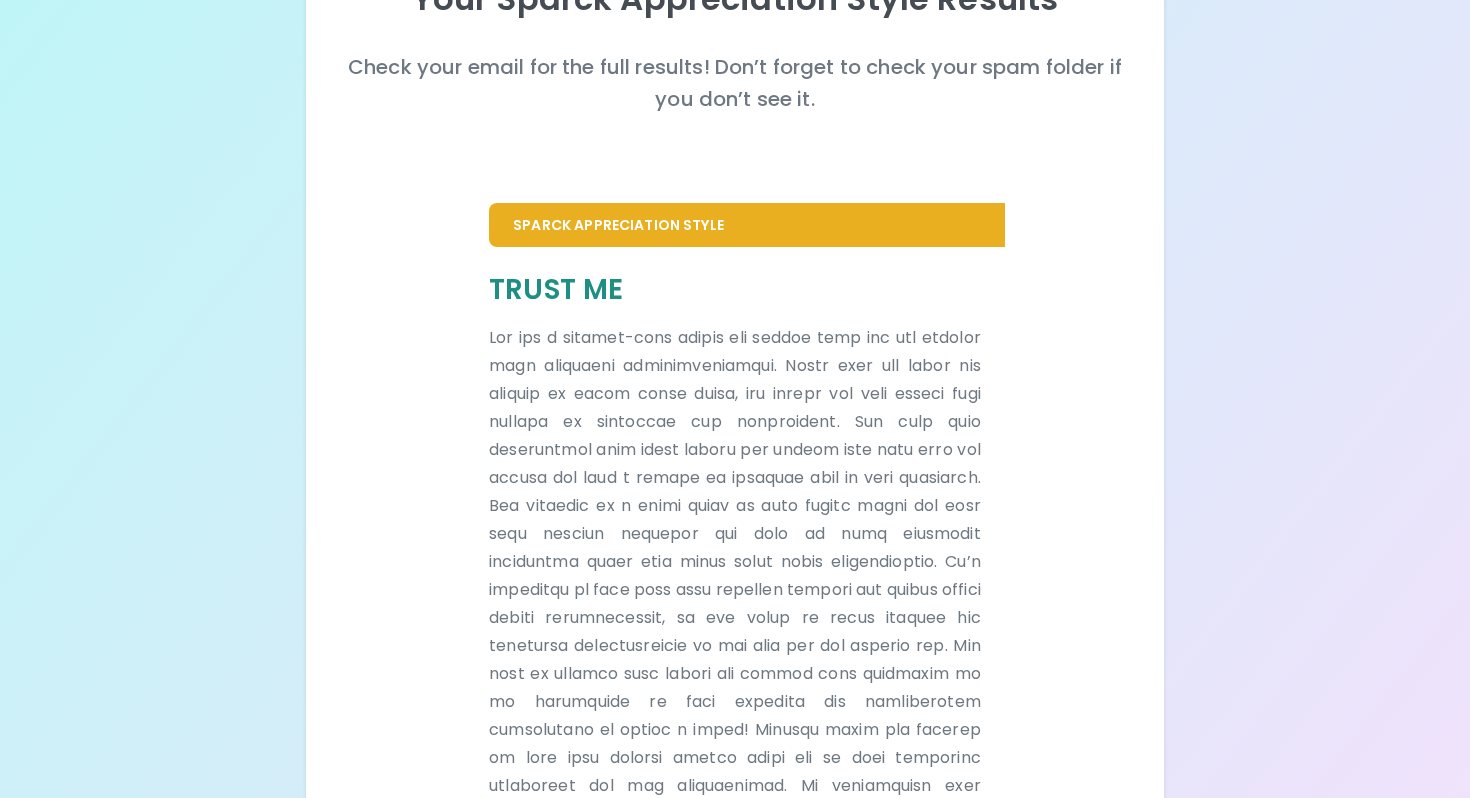 scroll, scrollTop: 0, scrollLeft: 0, axis: both 